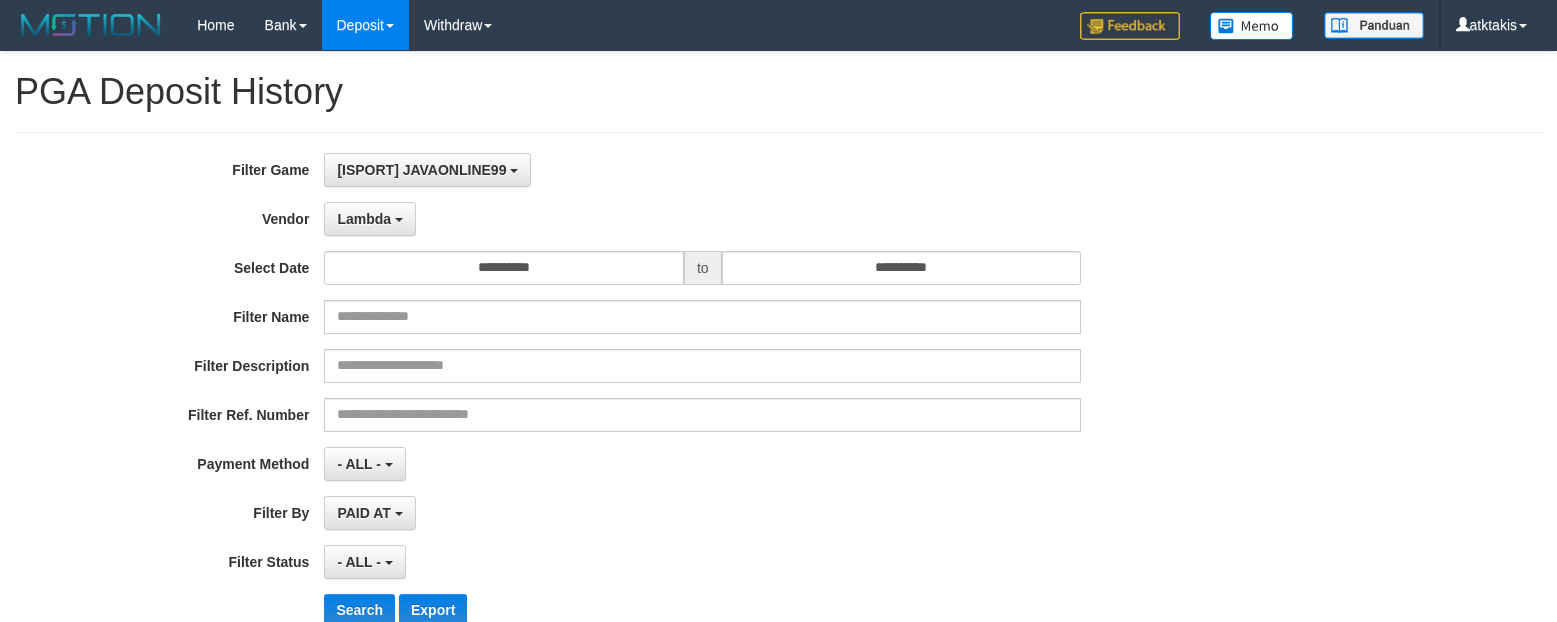 select on "**********" 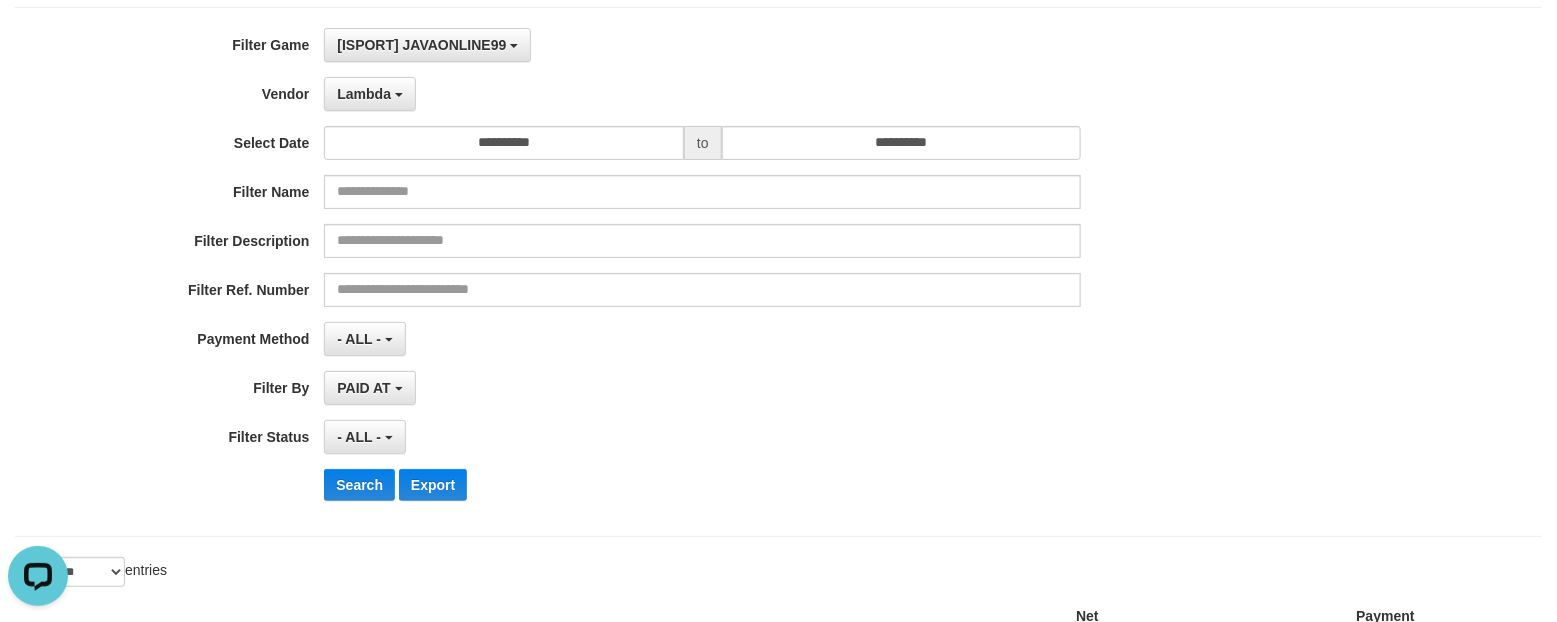 scroll, scrollTop: 0, scrollLeft: 0, axis: both 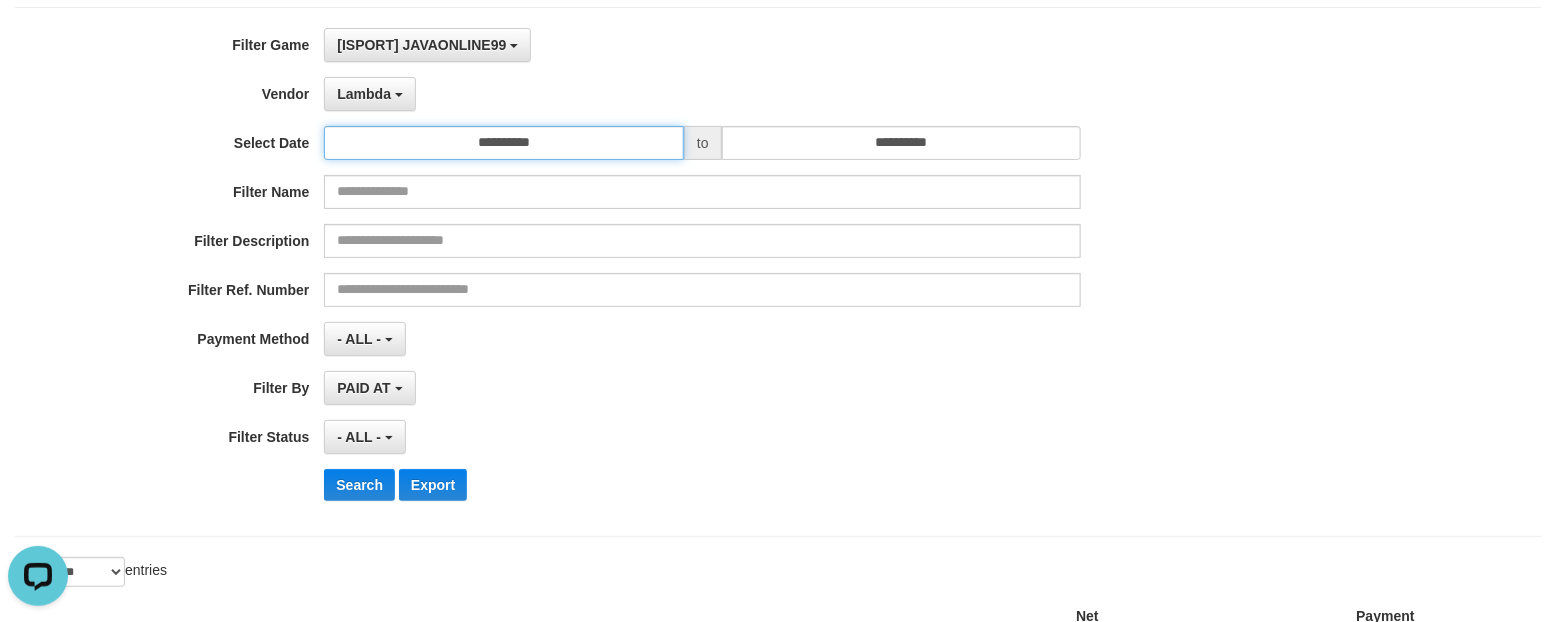 click on "**********" at bounding box center [504, 143] 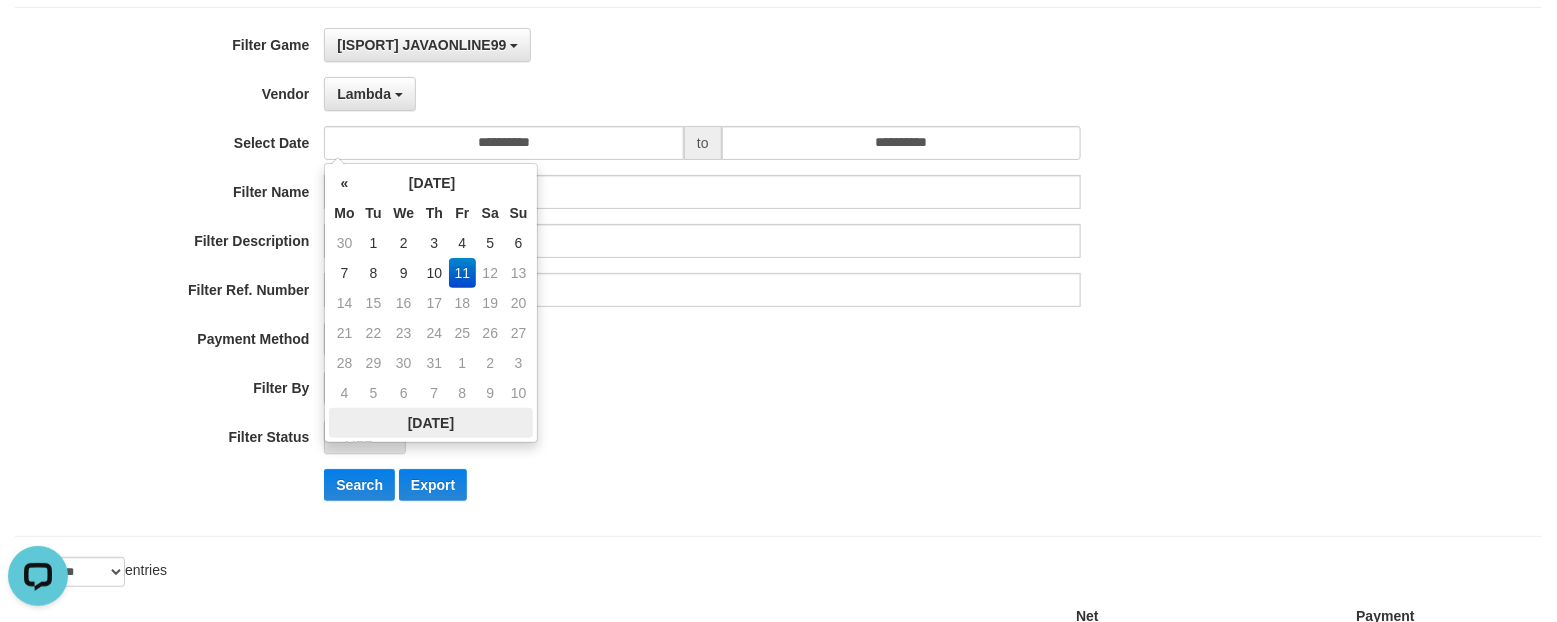 click on "[DATE]" at bounding box center [430, 423] 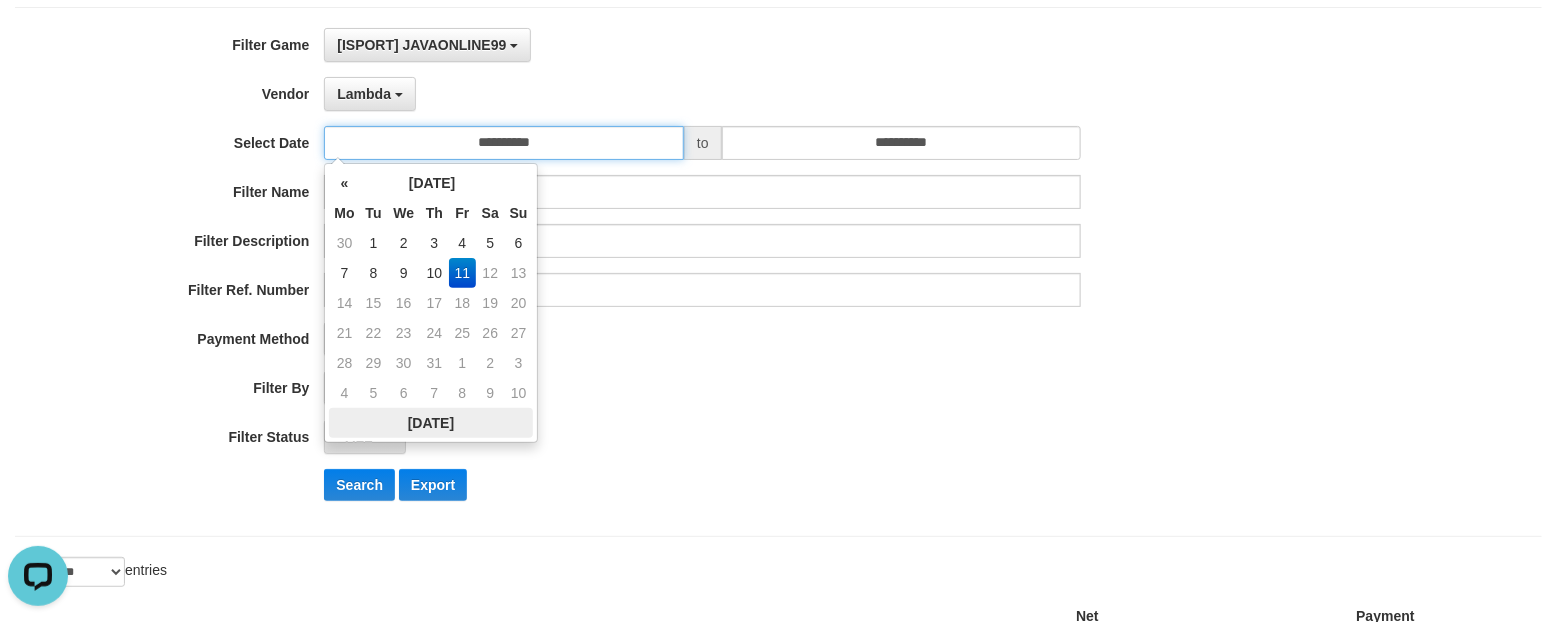 type on "**********" 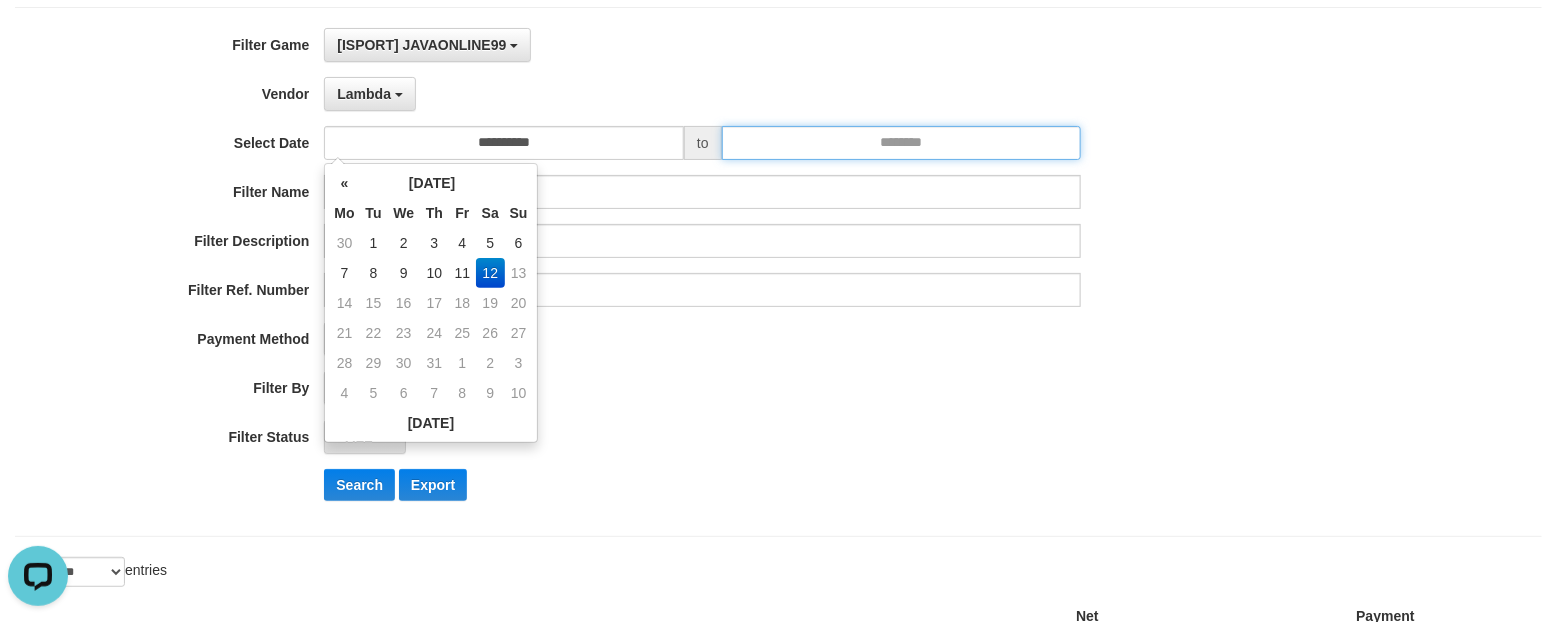 click at bounding box center (902, 143) 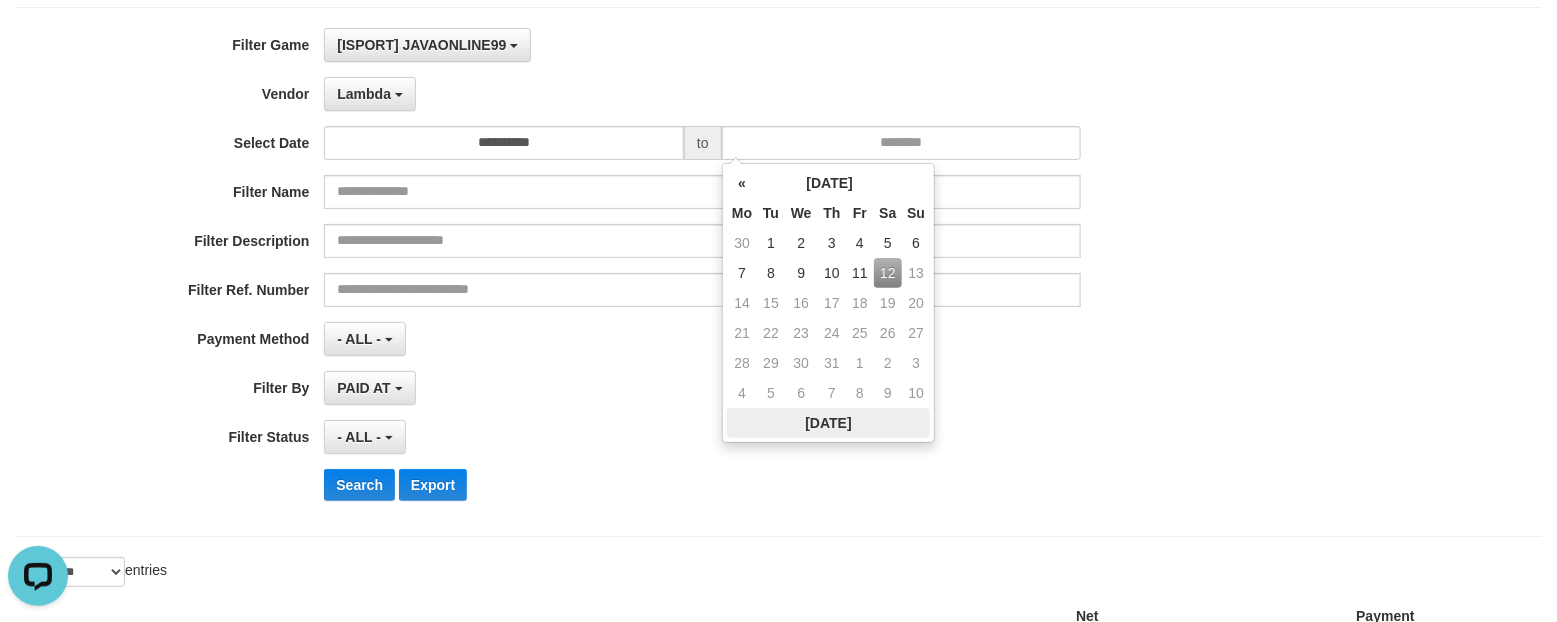 click on "[DATE]" at bounding box center [828, 423] 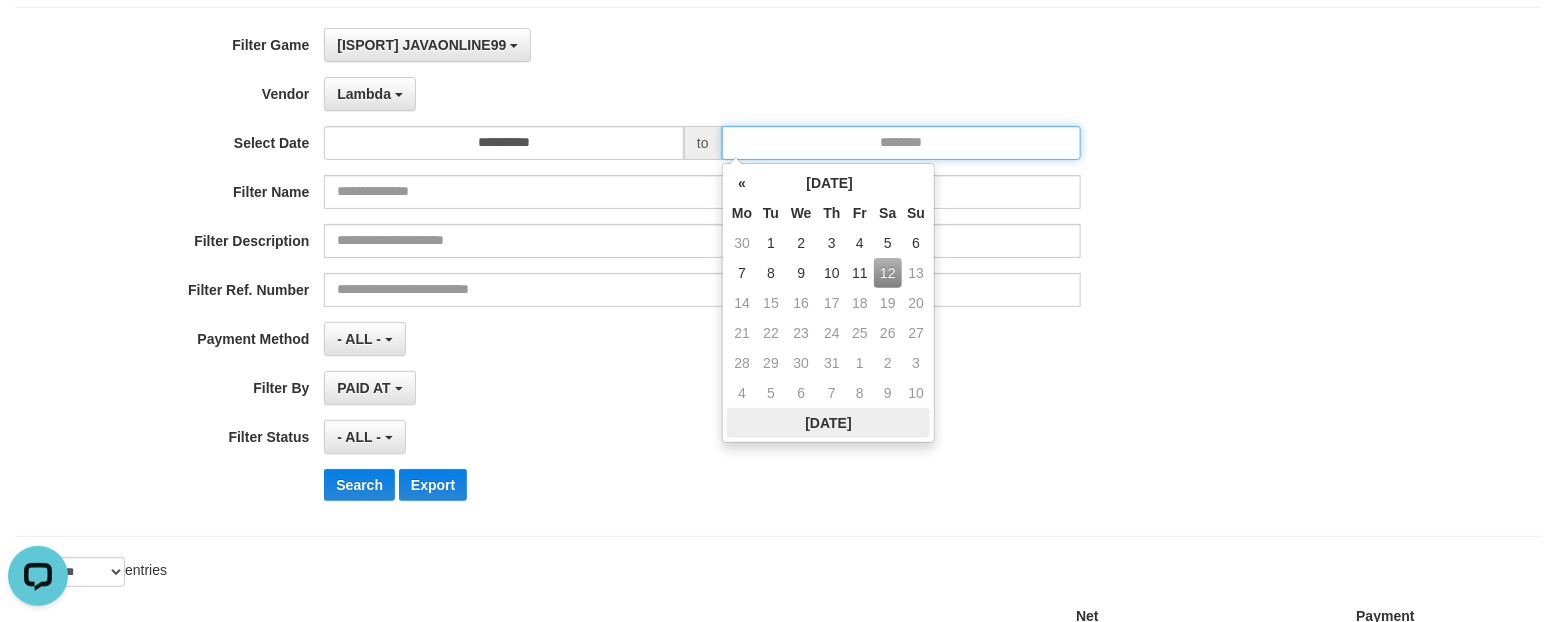 type on "**********" 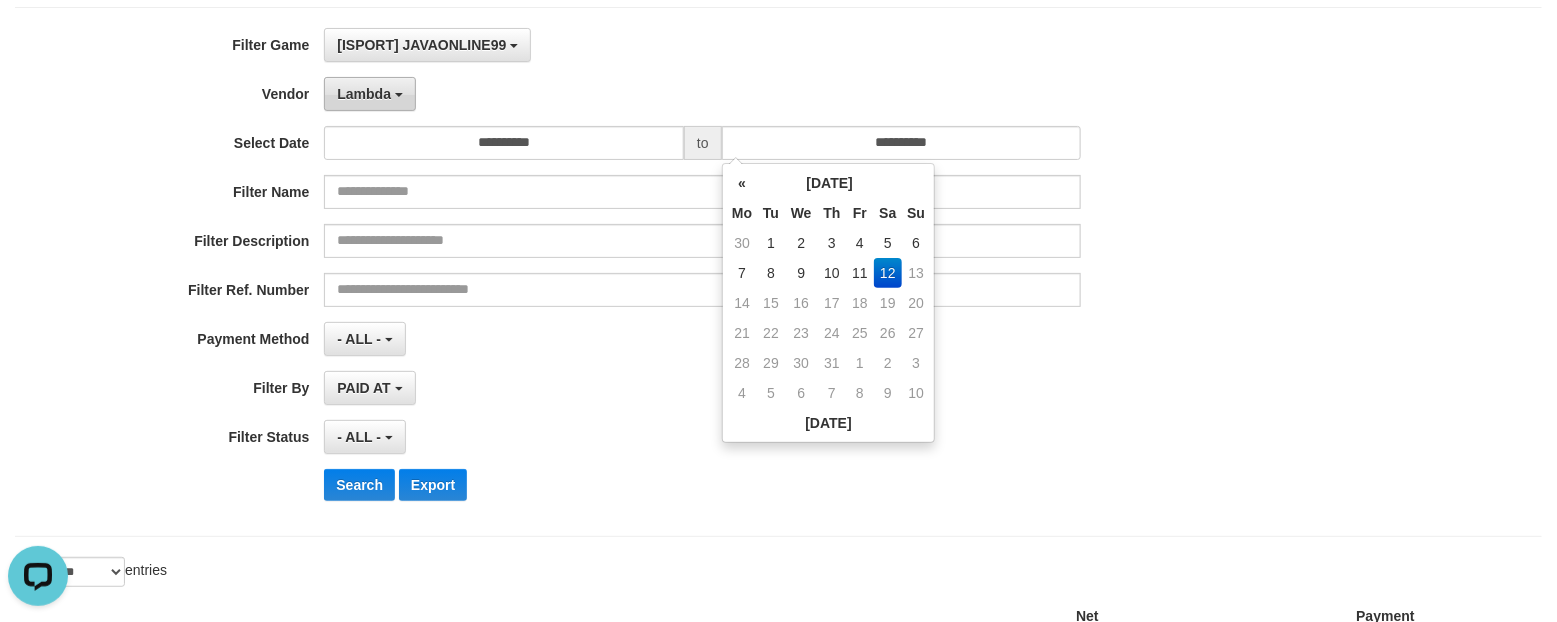 click on "Lambda" at bounding box center [364, 94] 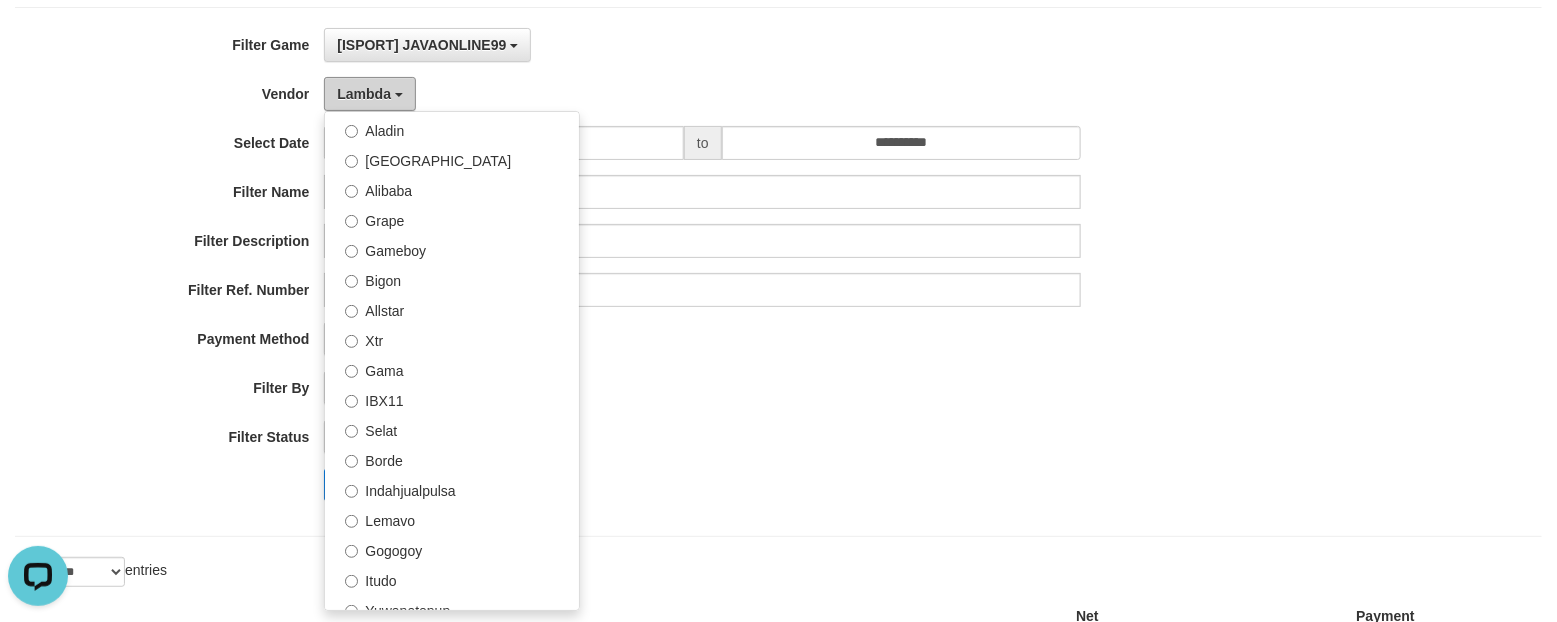 scroll, scrollTop: 0, scrollLeft: 0, axis: both 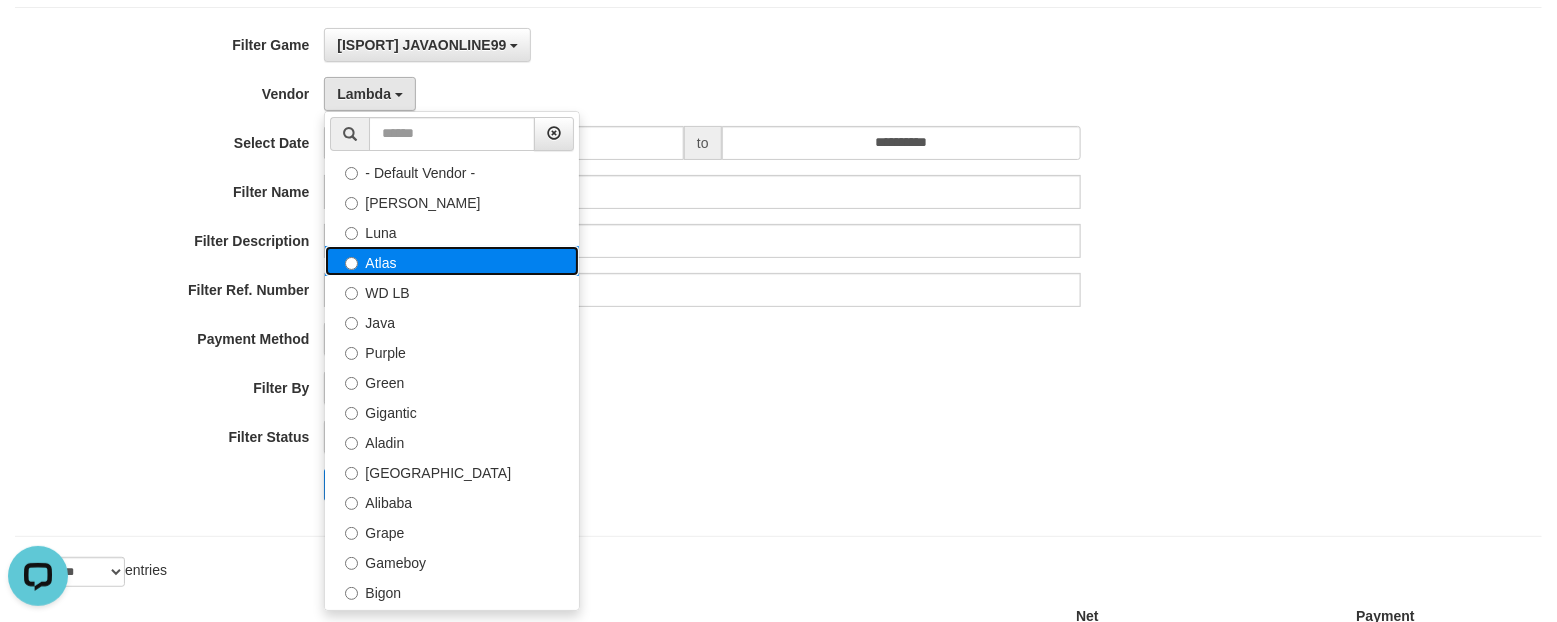 click on "Atlas" at bounding box center [452, 261] 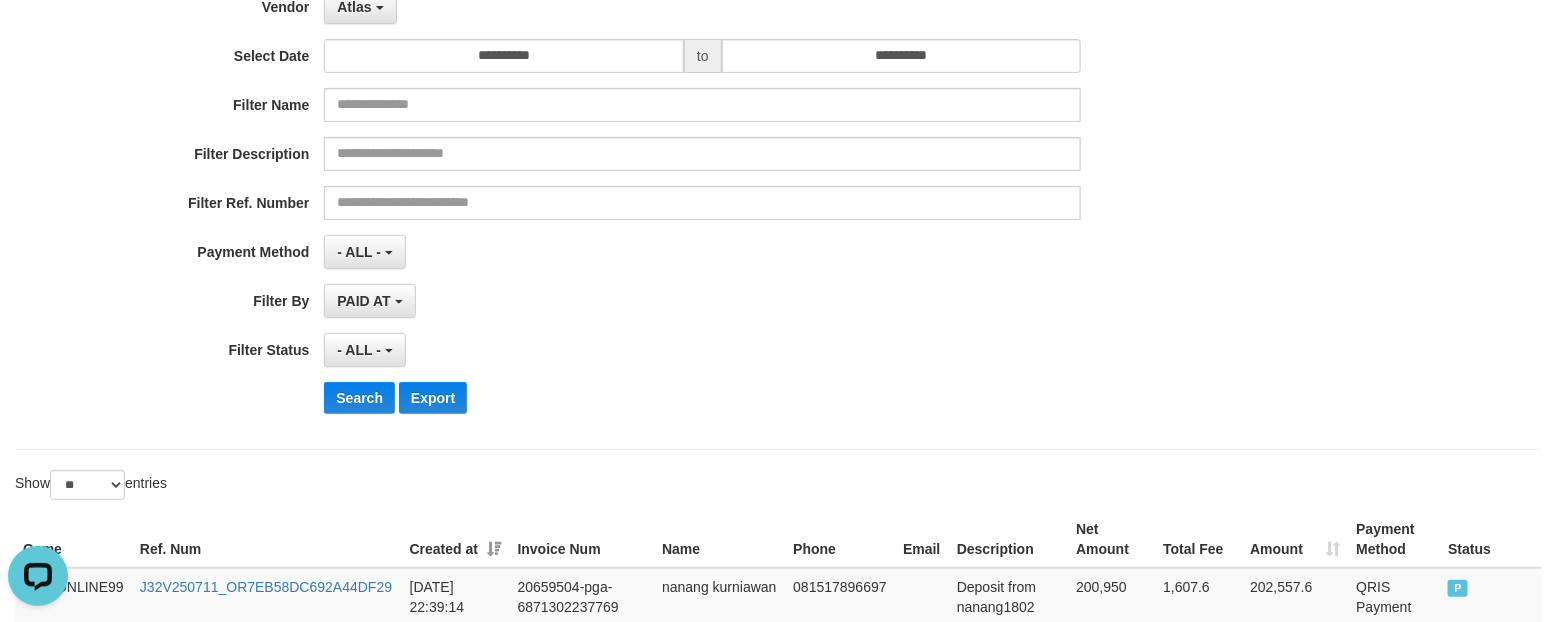 scroll, scrollTop: 500, scrollLeft: 0, axis: vertical 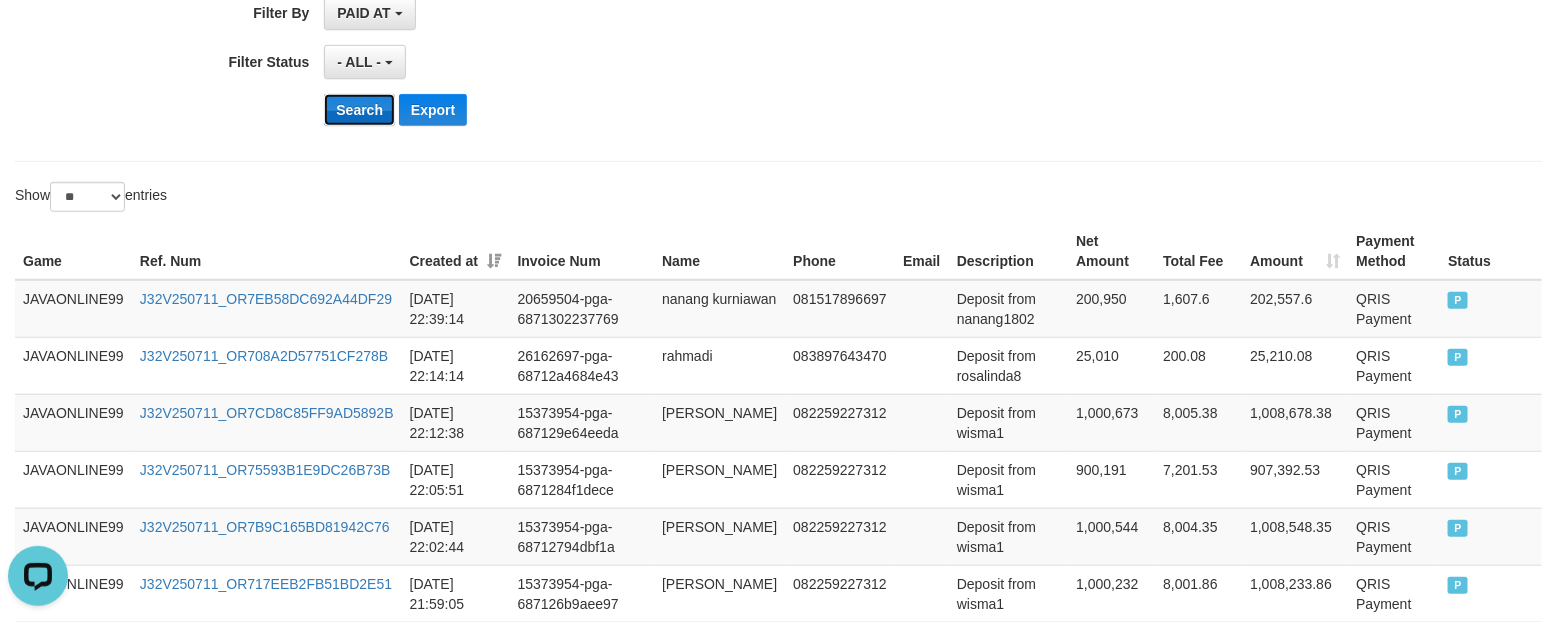 click on "Search" at bounding box center (359, 110) 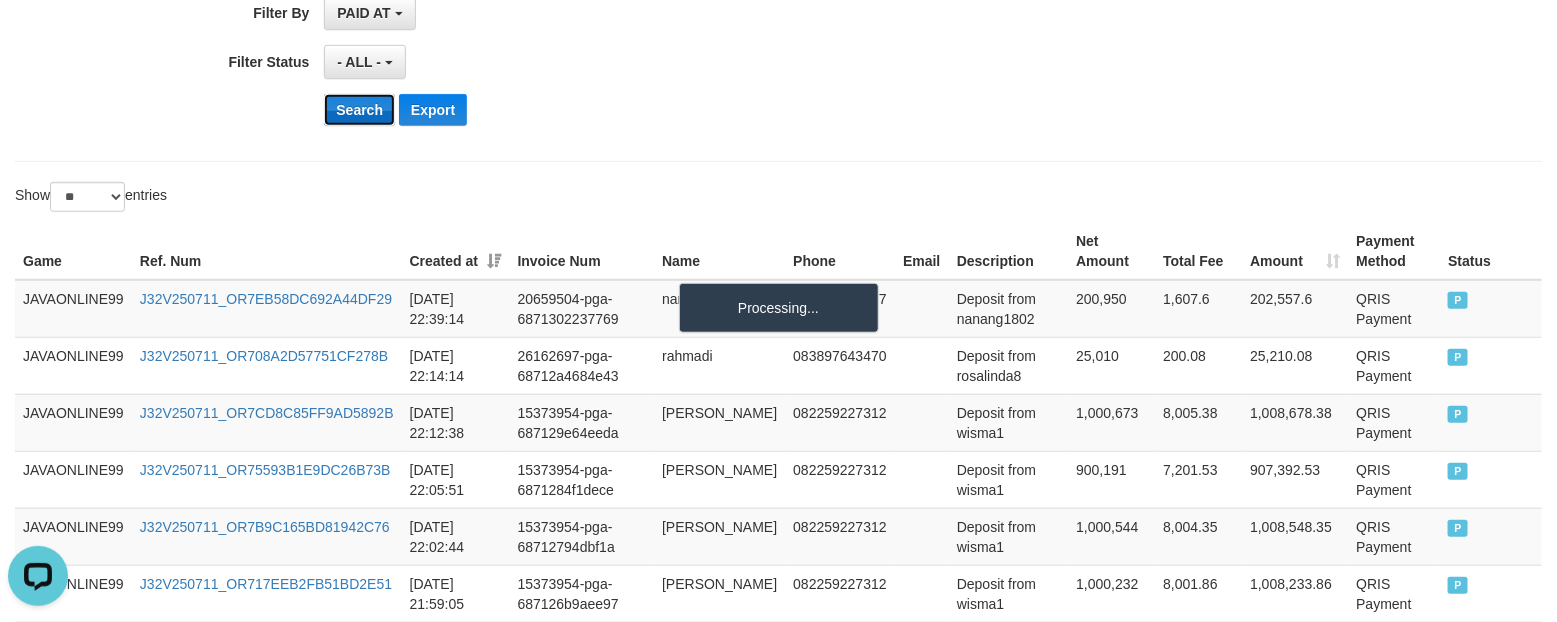 scroll, scrollTop: 492, scrollLeft: 0, axis: vertical 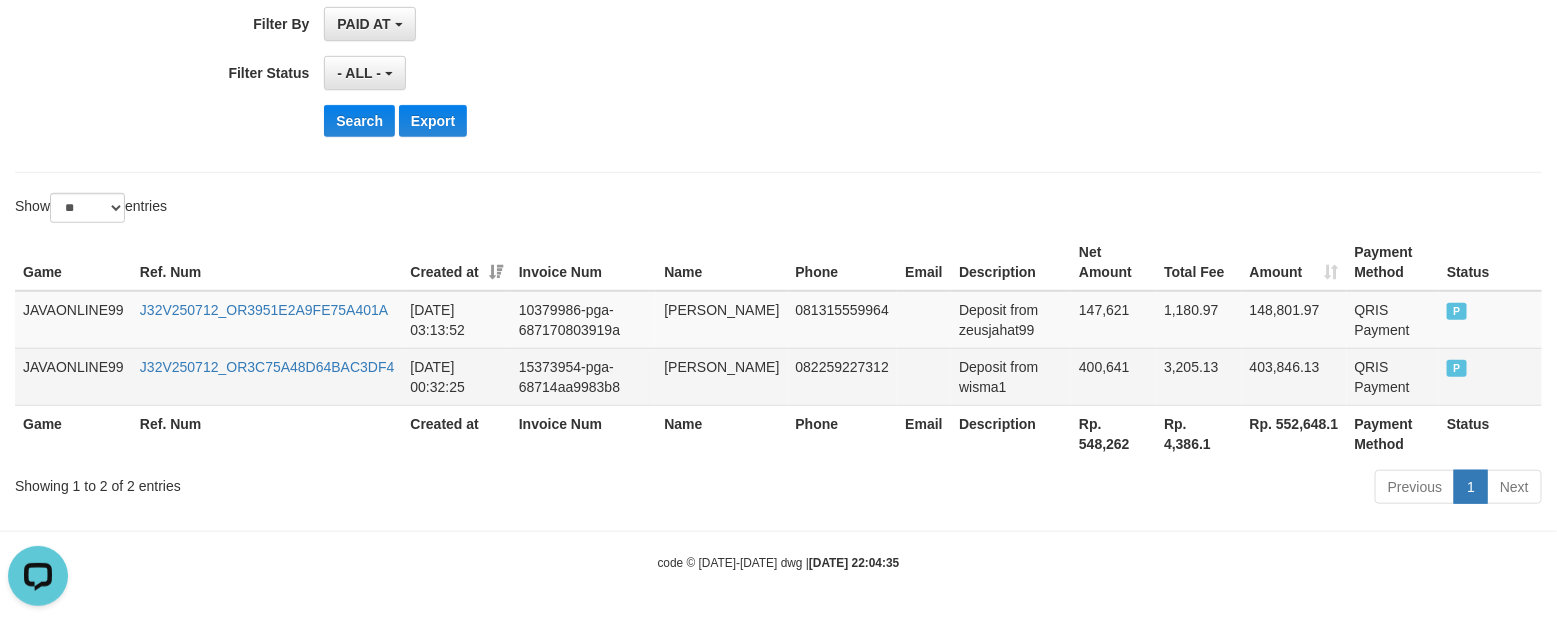 drag, startPoint x: 672, startPoint y: 363, endPoint x: 718, endPoint y: 382, distance: 49.76947 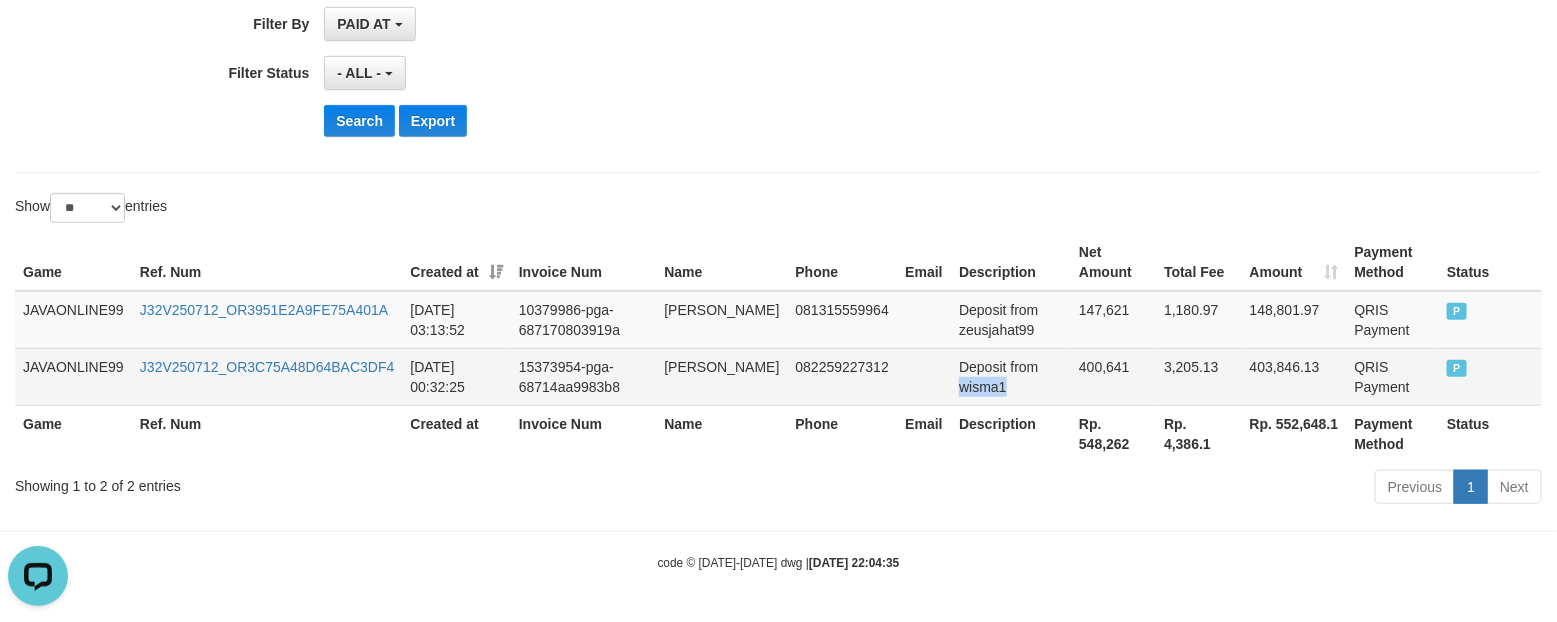click on "Deposit from wisma1" at bounding box center (1011, 376) 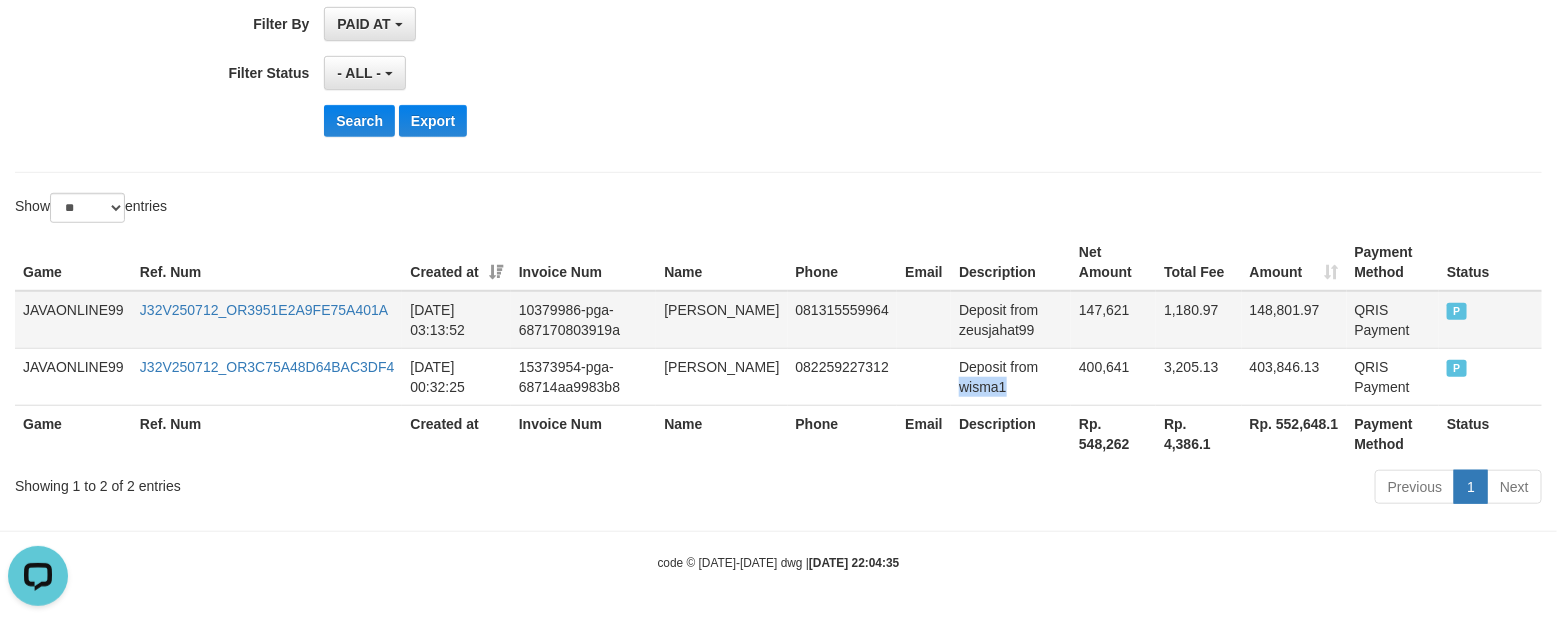 copy on "wisma1" 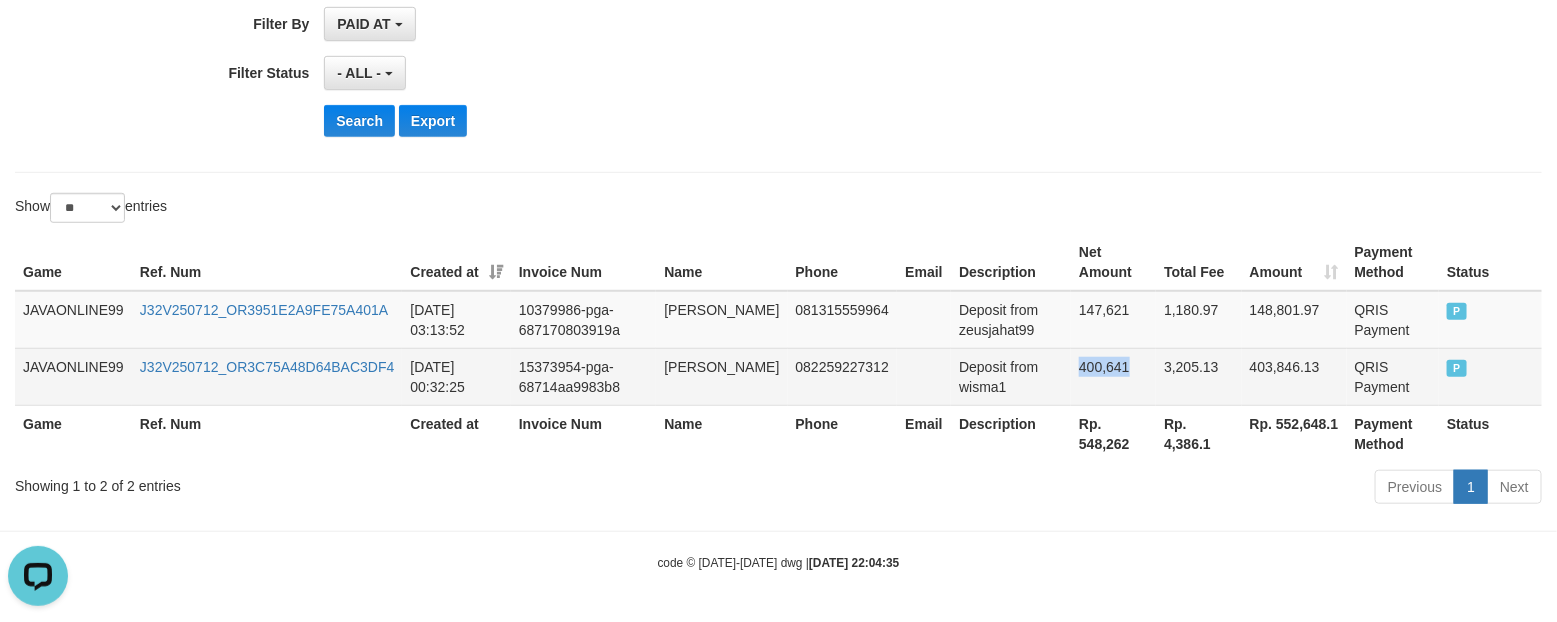 drag, startPoint x: 1052, startPoint y: 371, endPoint x: 1106, endPoint y: 366, distance: 54.230988 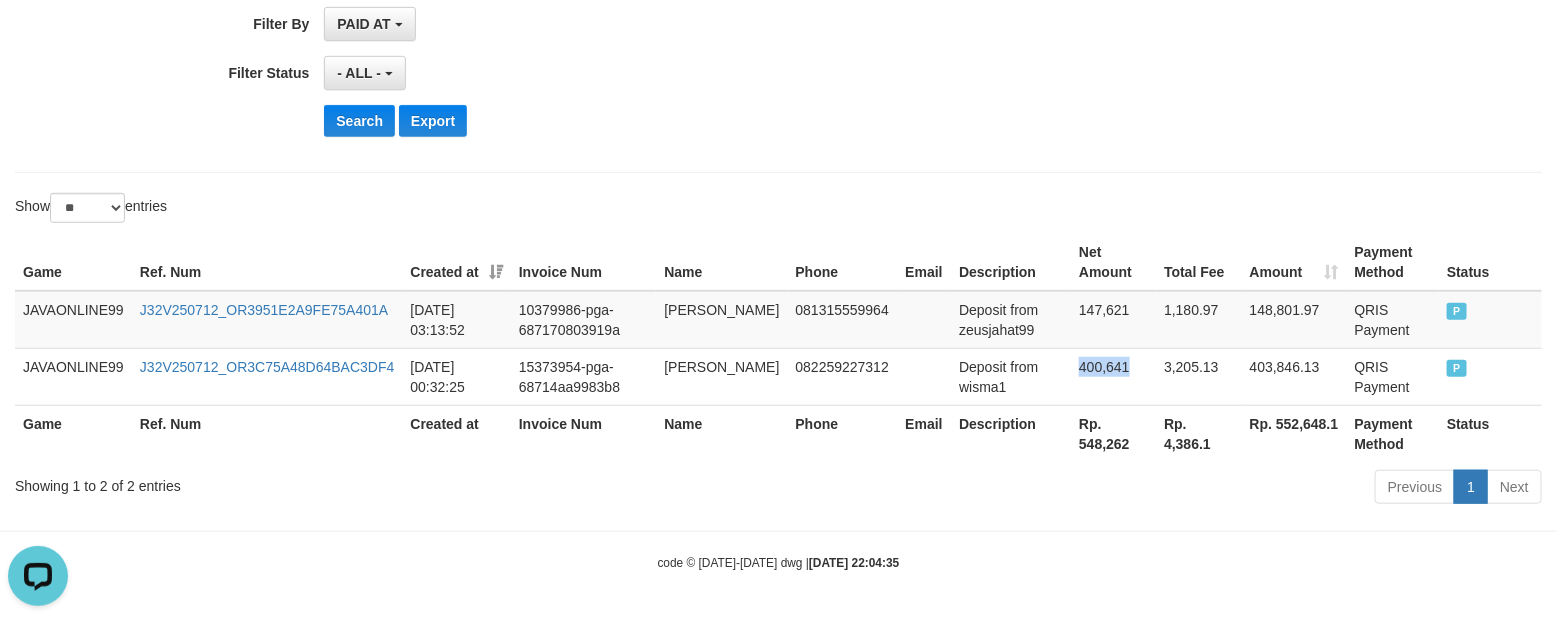 copy on "400,641" 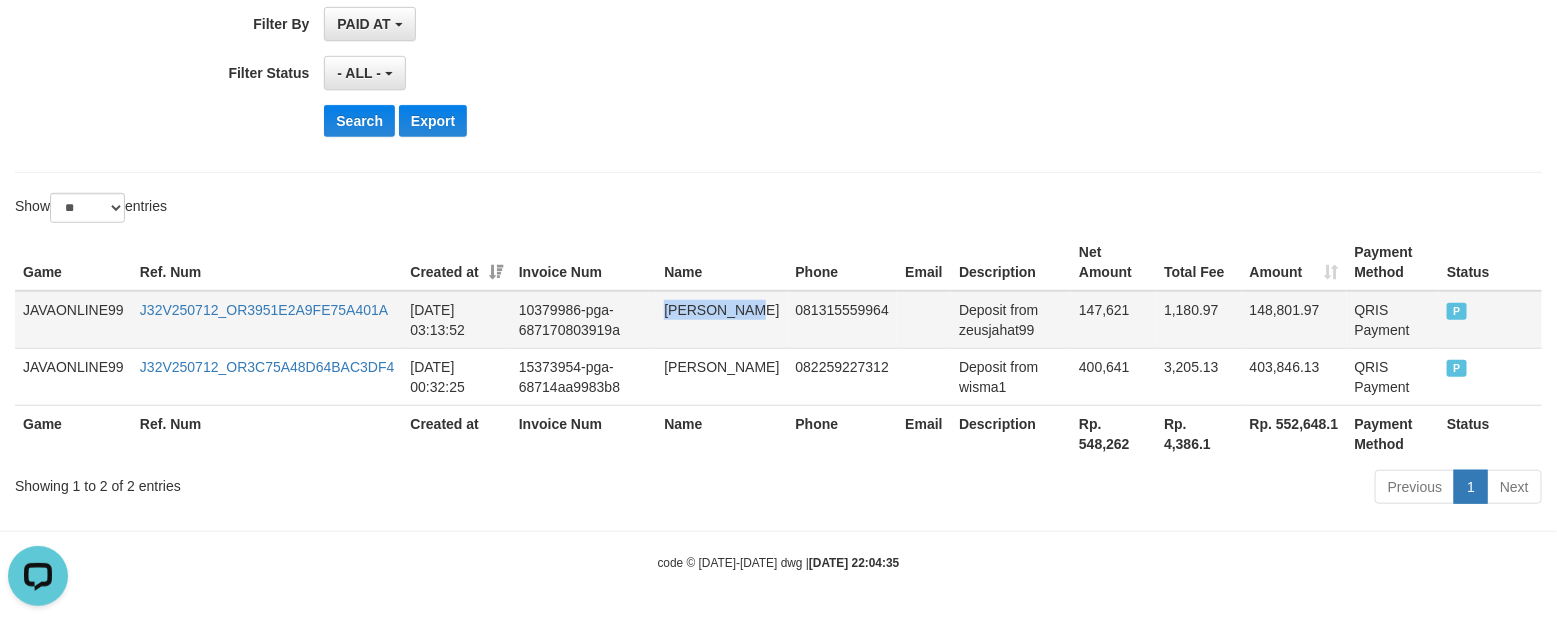 drag, startPoint x: 672, startPoint y: 305, endPoint x: 707, endPoint y: 328, distance: 41.880783 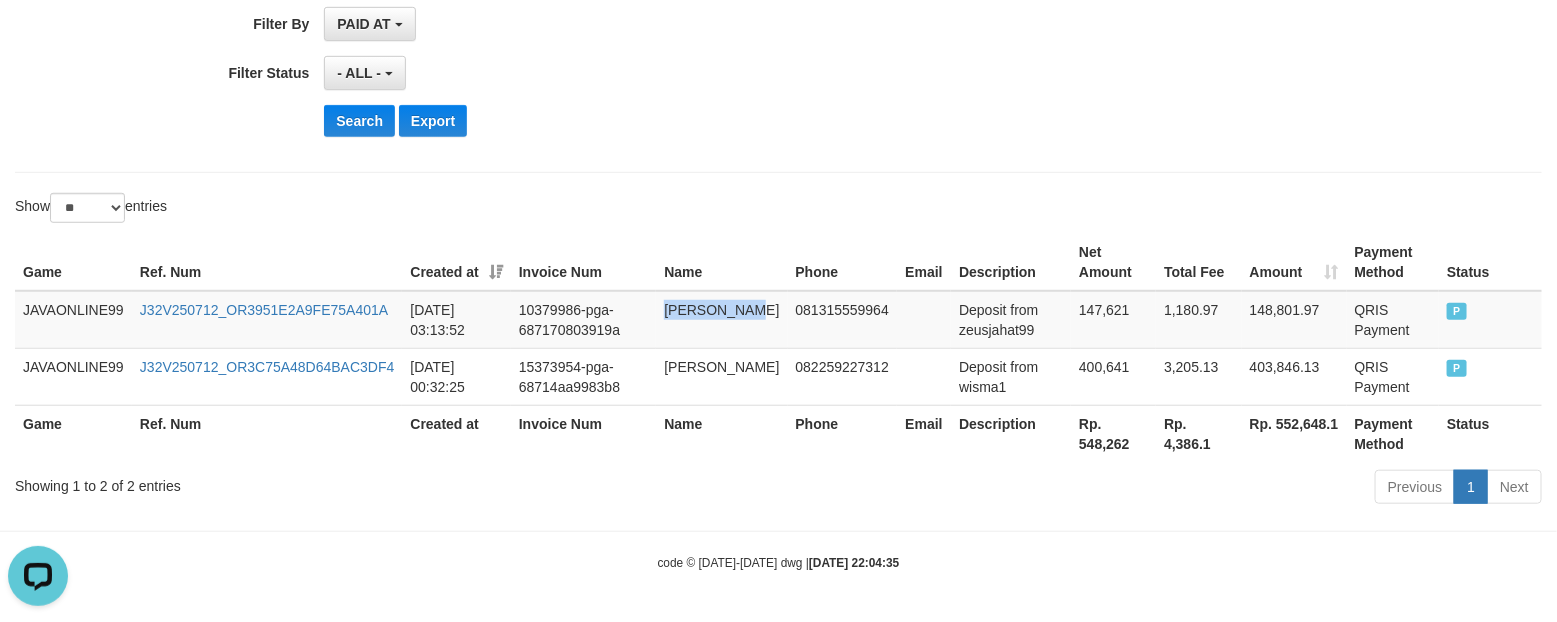 copy on "[PERSON_NAME]" 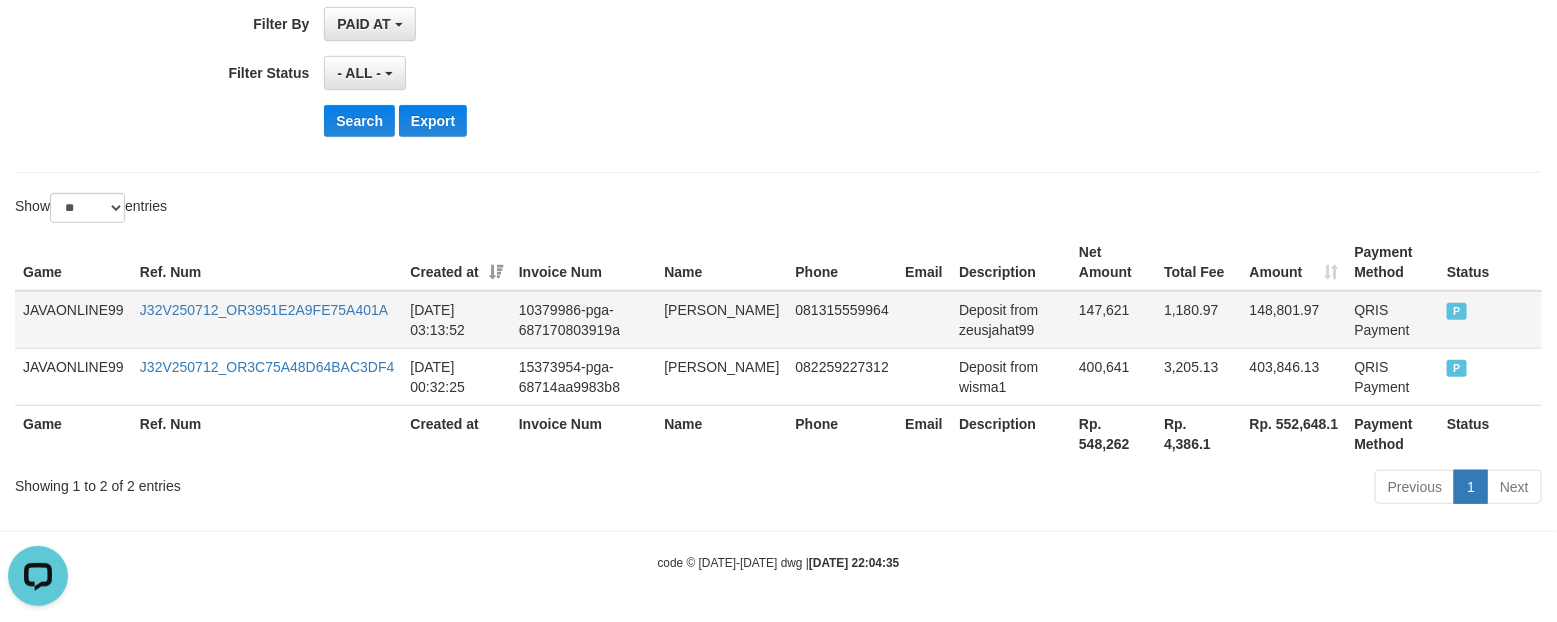 click on "Deposit from zeusjahat99" at bounding box center (1011, 320) 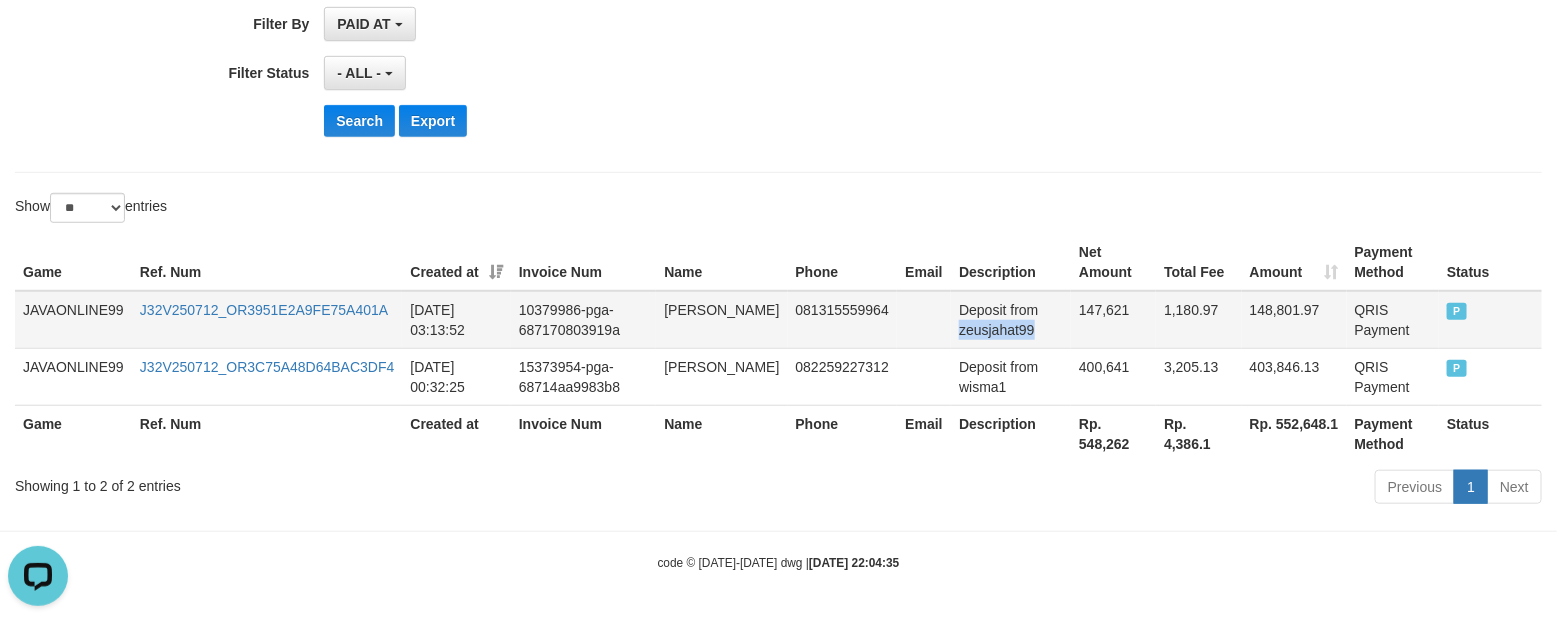 click on "Deposit from zeusjahat99" at bounding box center (1011, 320) 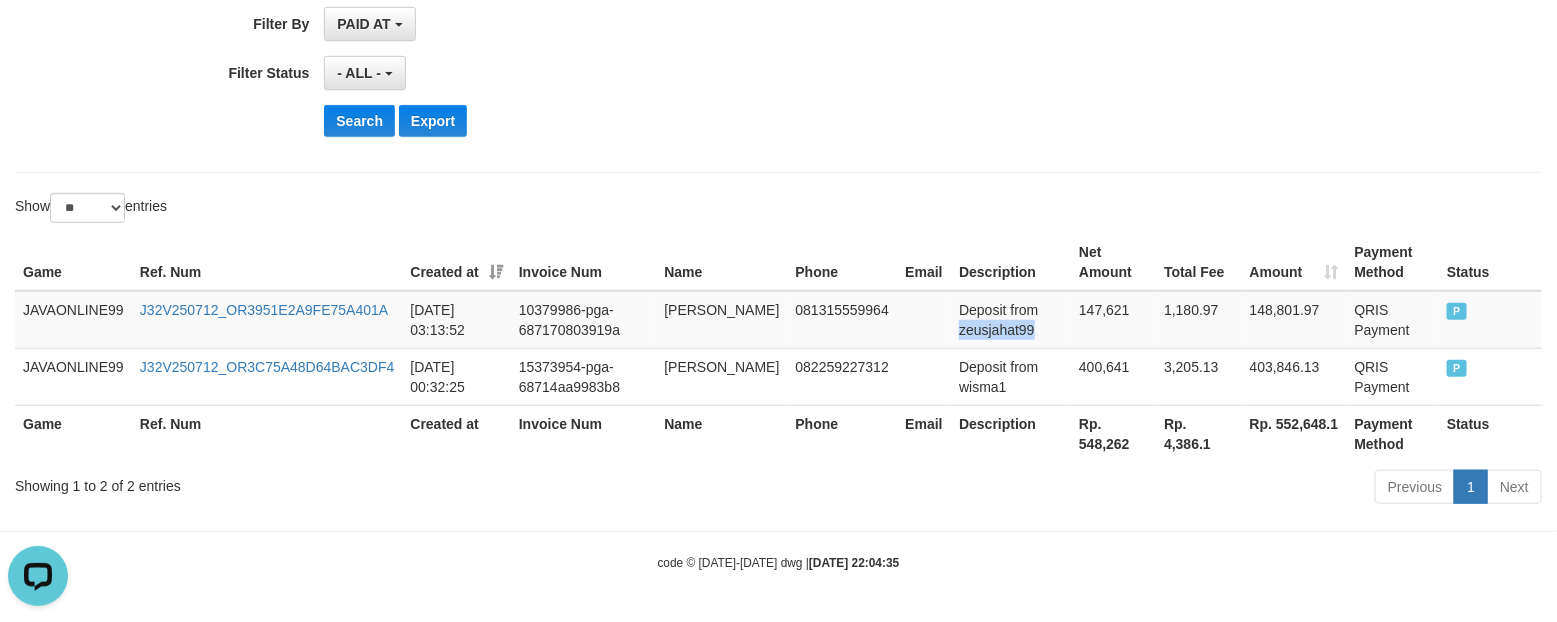 copy on "zeusjahat99" 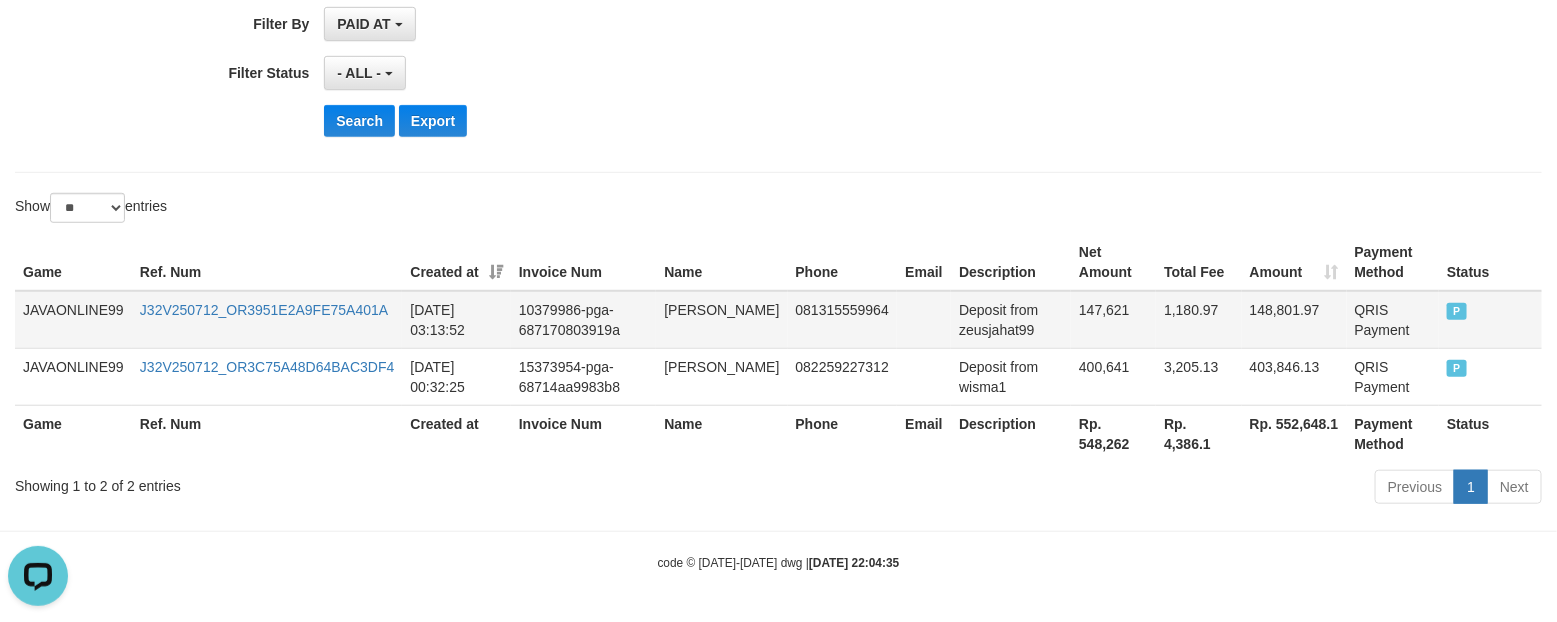 click on "147,621" at bounding box center [1113, 320] 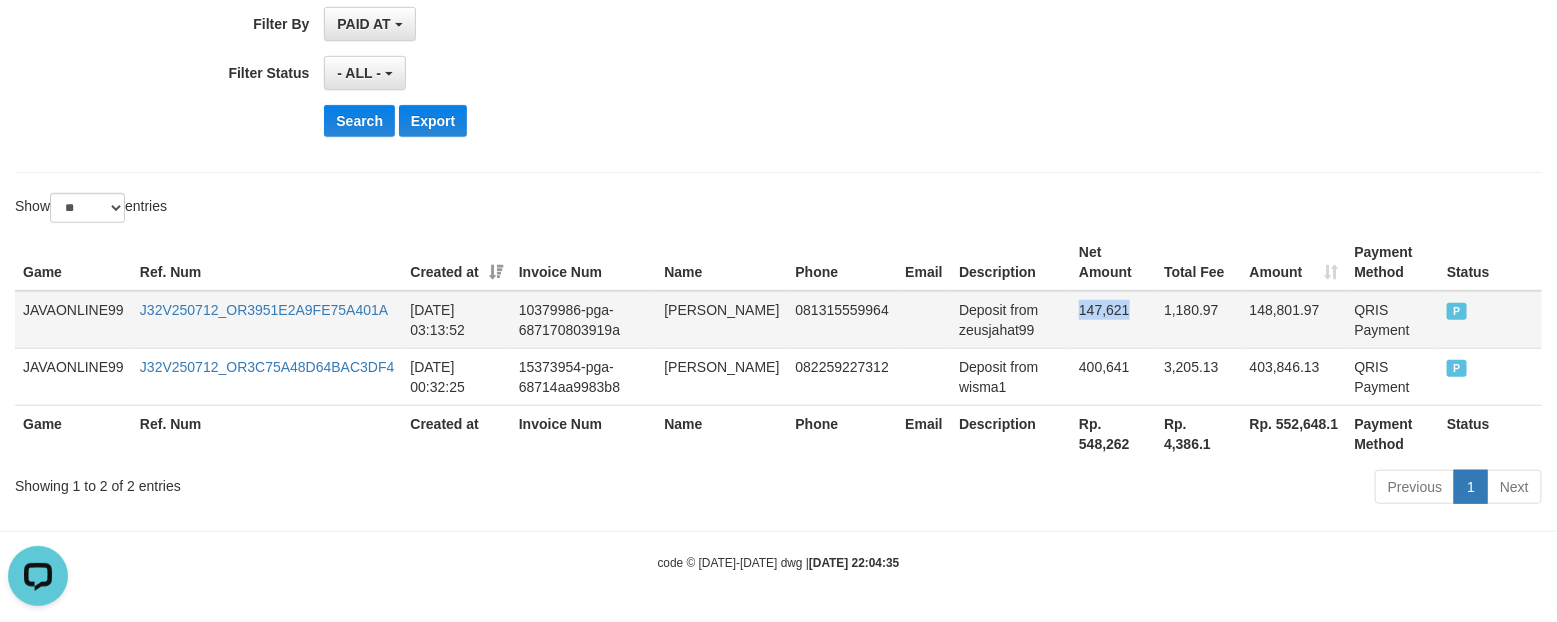 click on "147,621" at bounding box center [1113, 320] 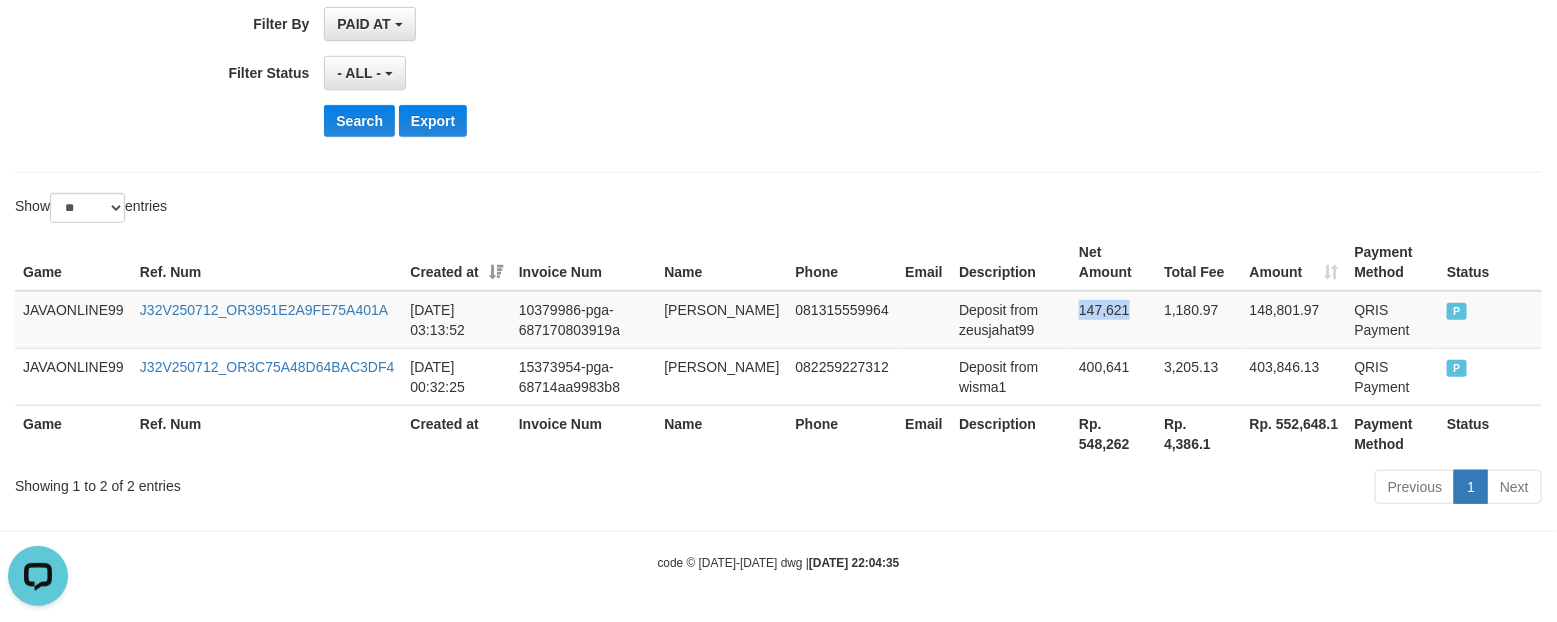 copy on "147,621" 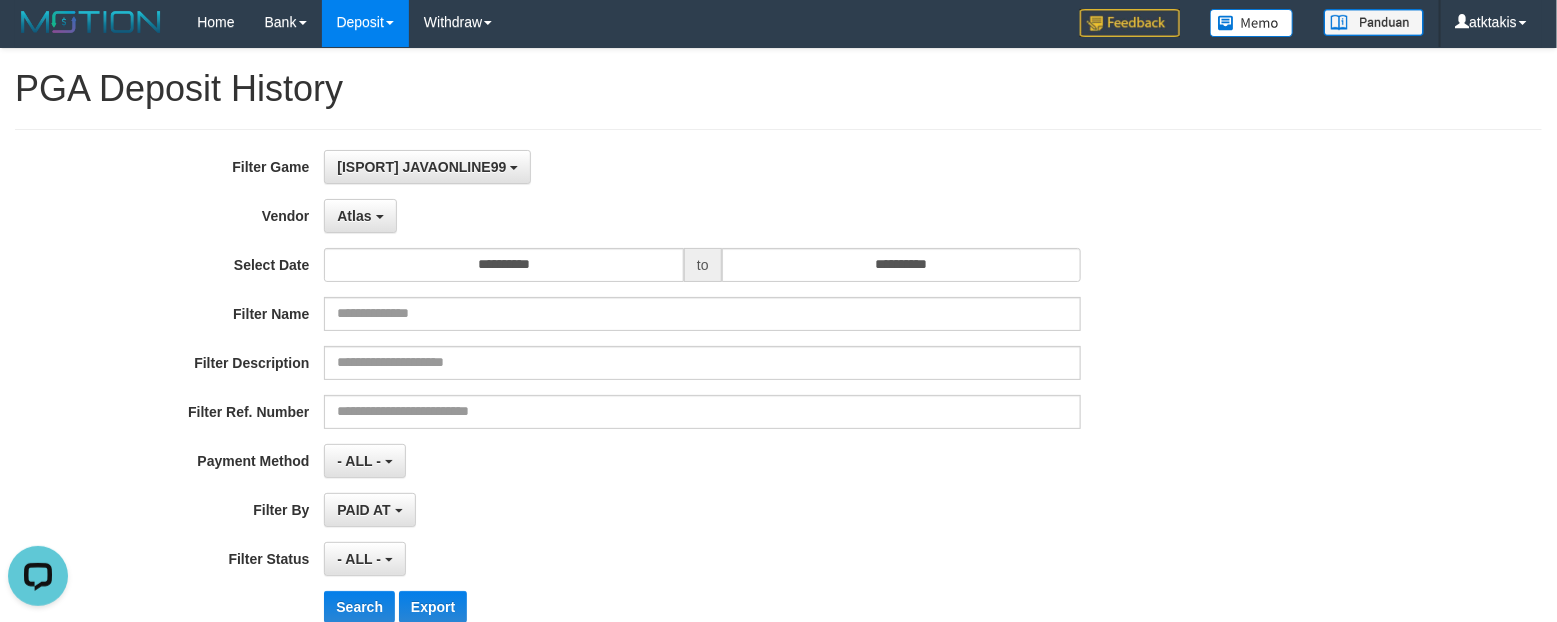 scroll, scrollTop: 0, scrollLeft: 0, axis: both 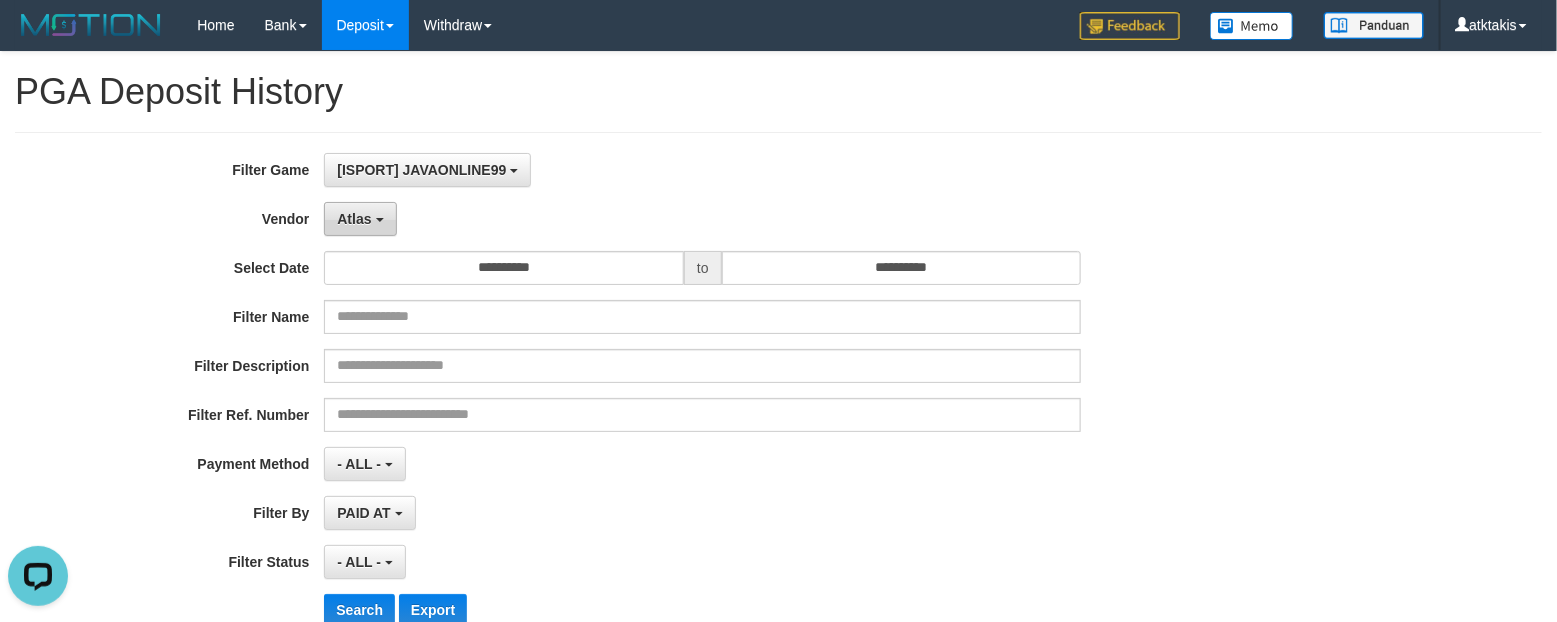 click on "Atlas" at bounding box center [360, 219] 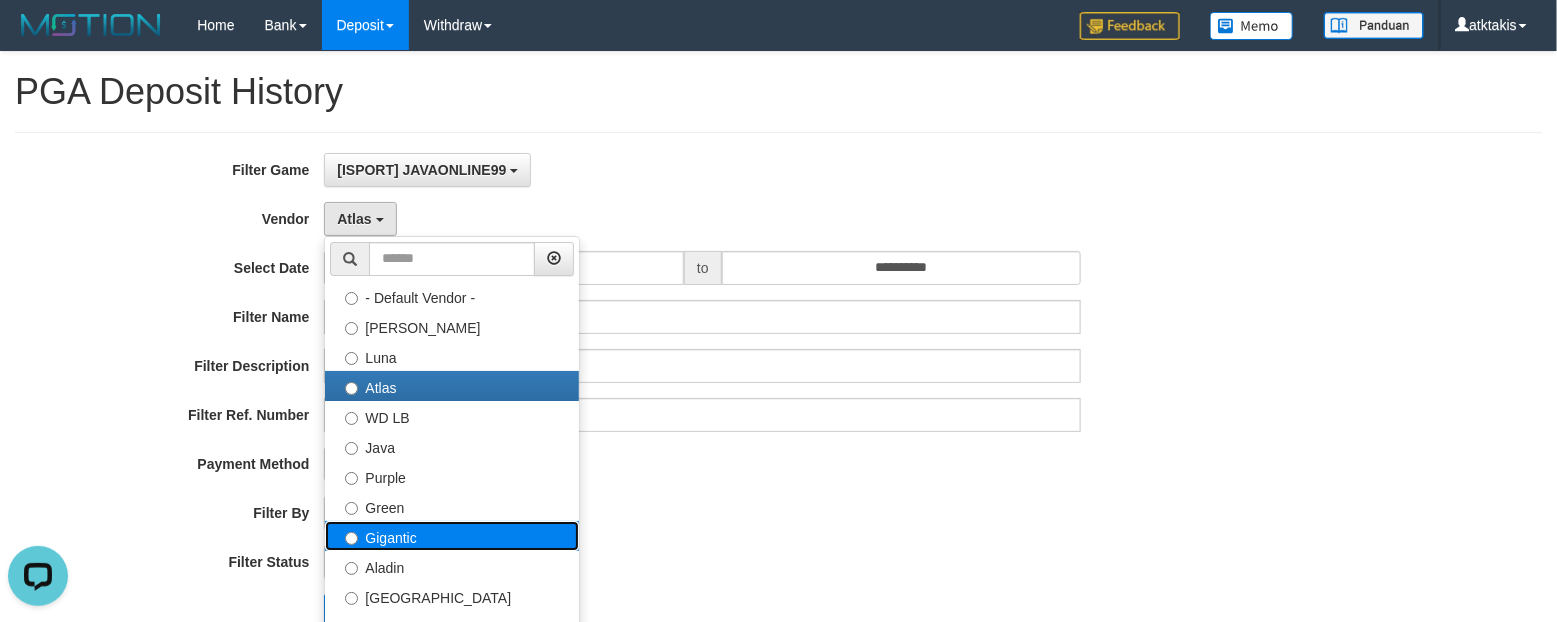 click on "Gigantic" at bounding box center (452, 536) 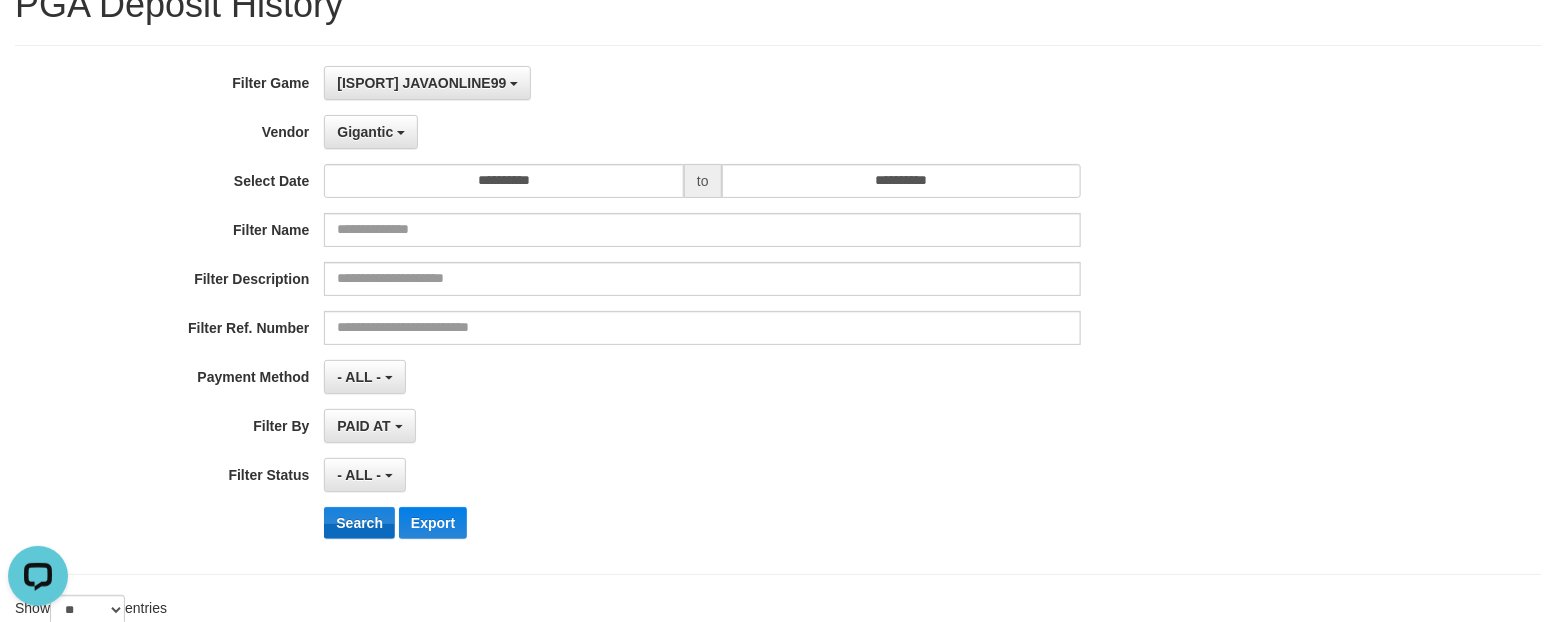 scroll, scrollTop: 250, scrollLeft: 0, axis: vertical 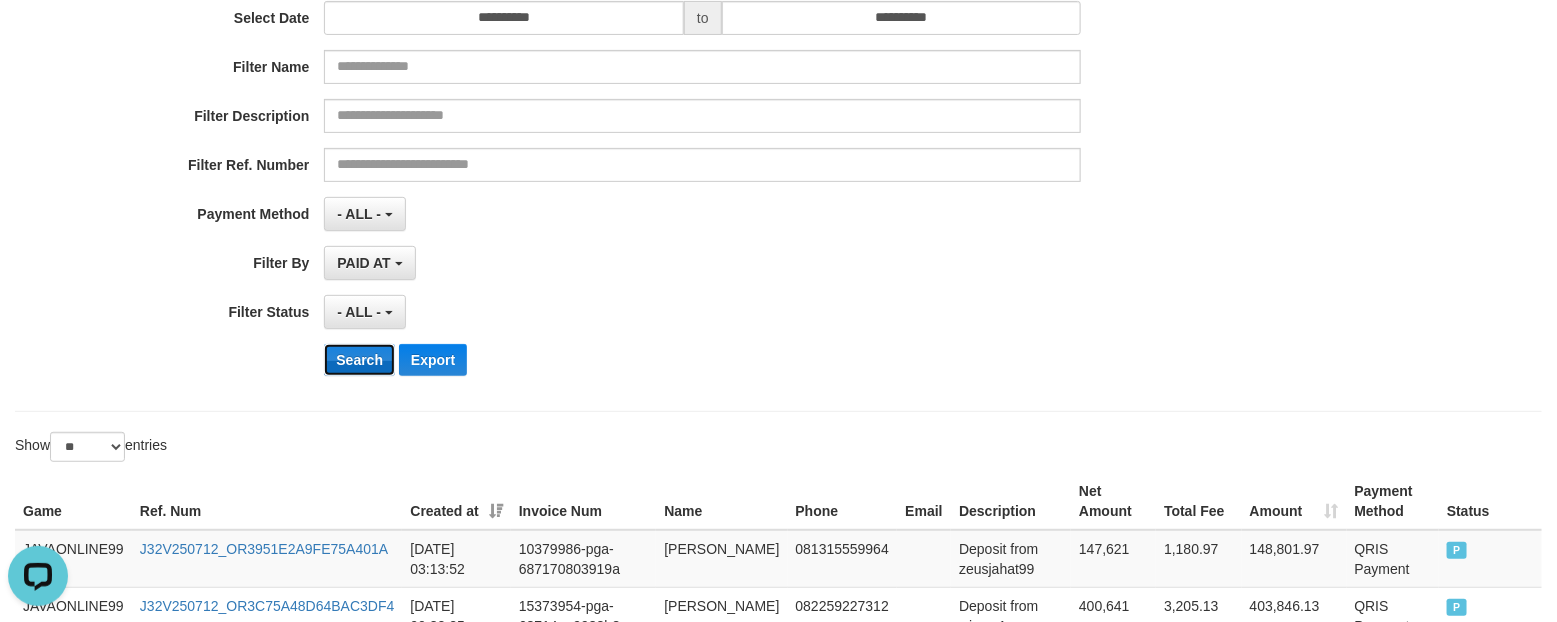 click on "Search" at bounding box center [359, 360] 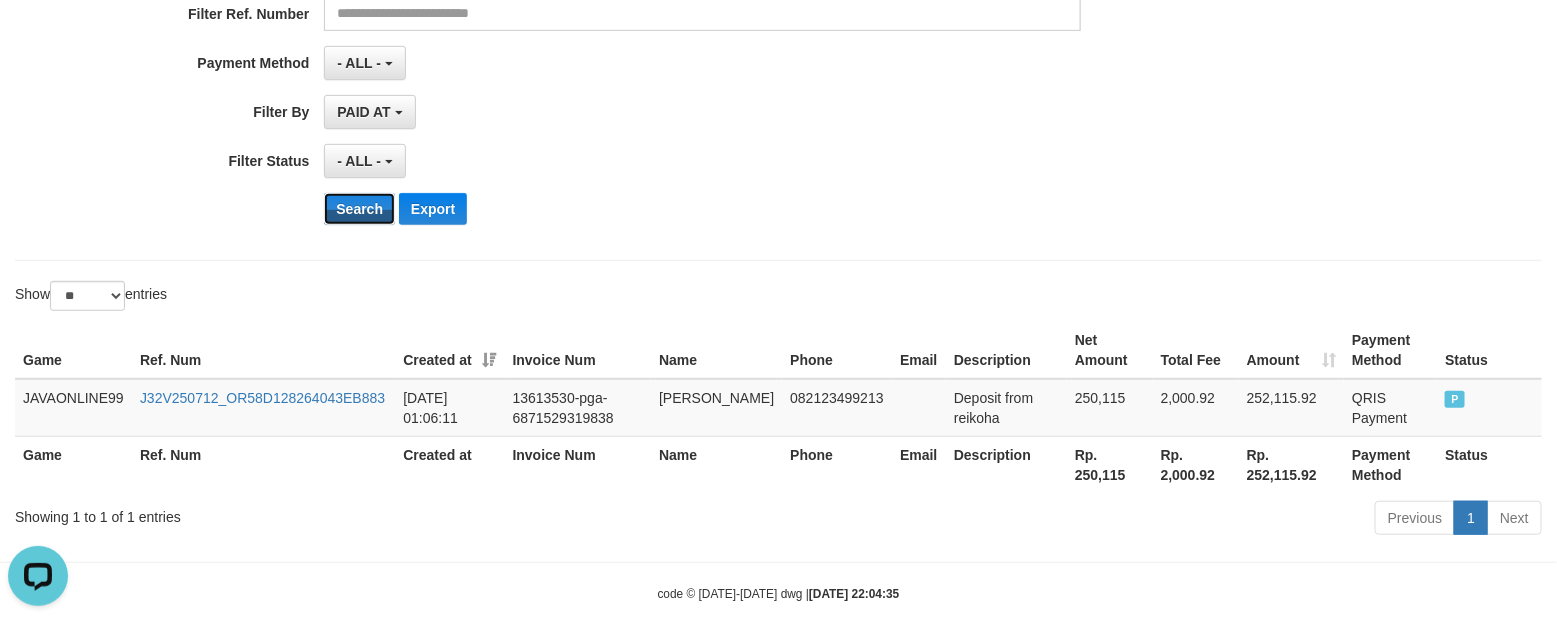 scroll, scrollTop: 435, scrollLeft: 0, axis: vertical 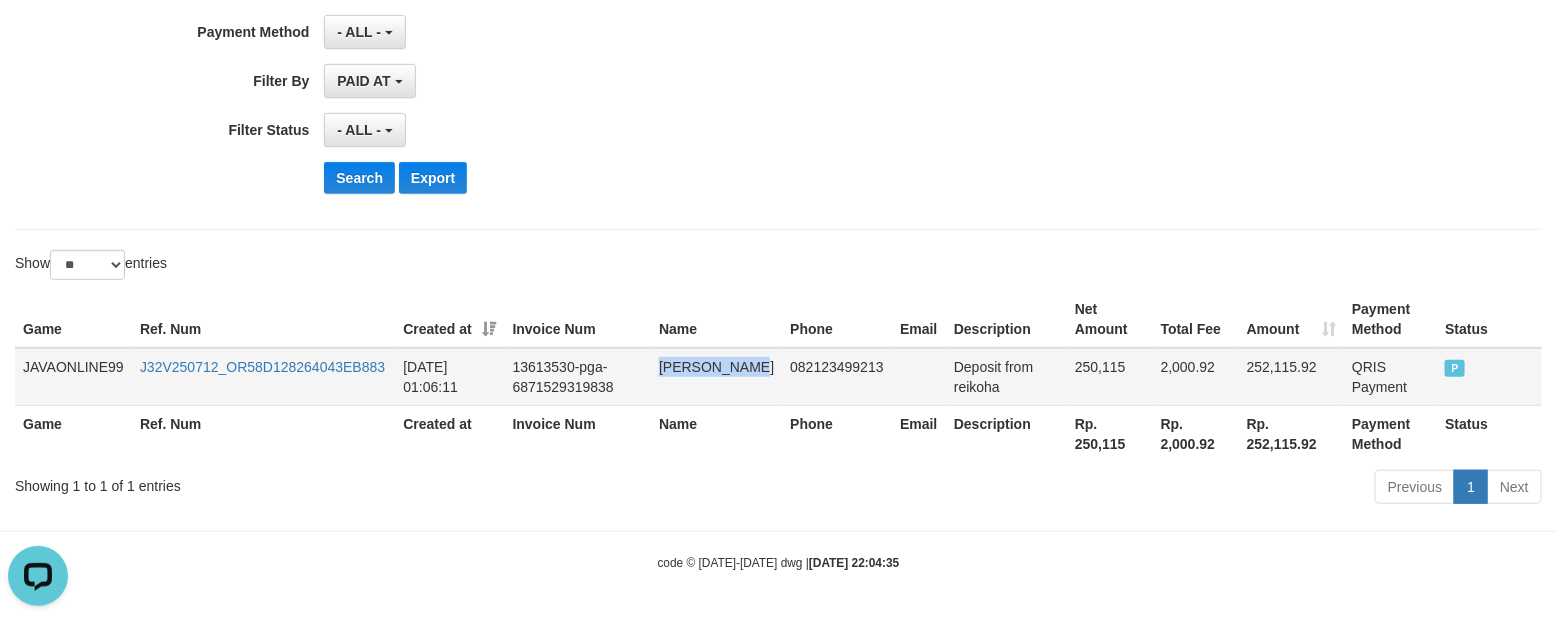 drag, startPoint x: 665, startPoint y: 367, endPoint x: 748, endPoint y: 367, distance: 83 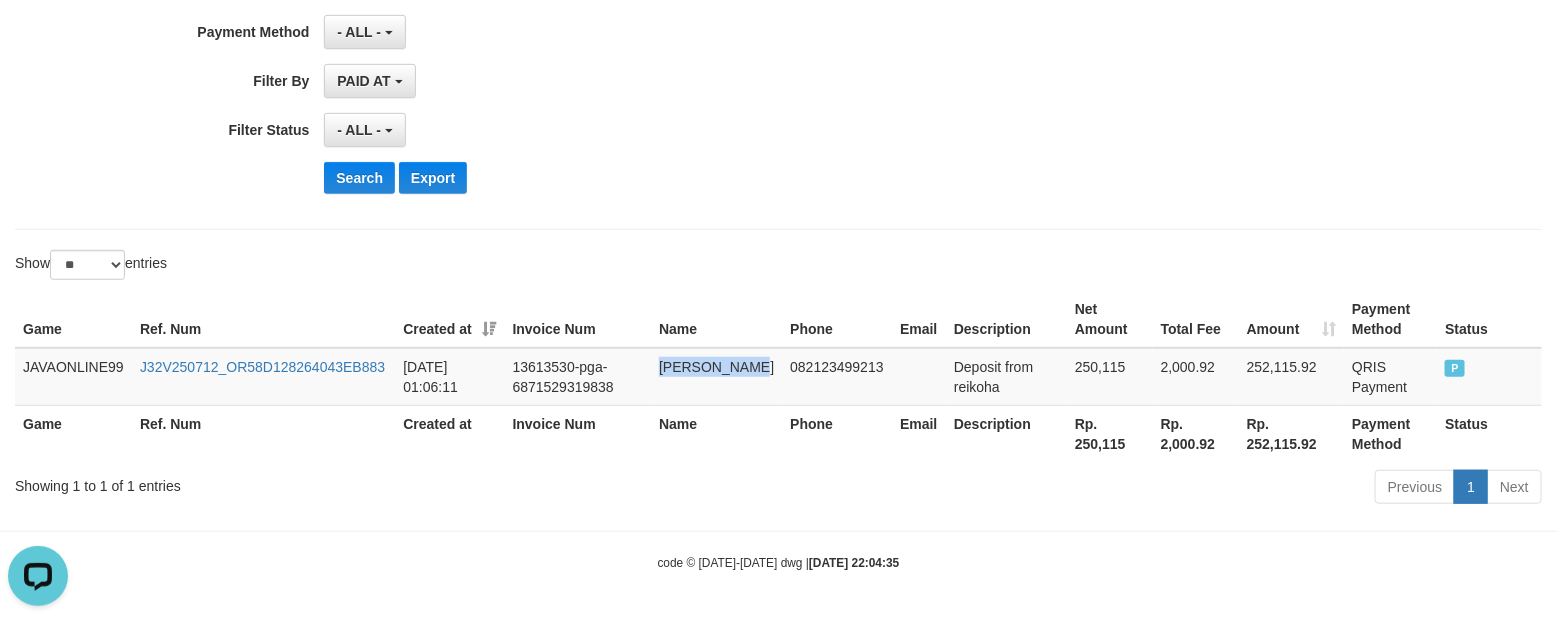 copy on "[PERSON_NAME]" 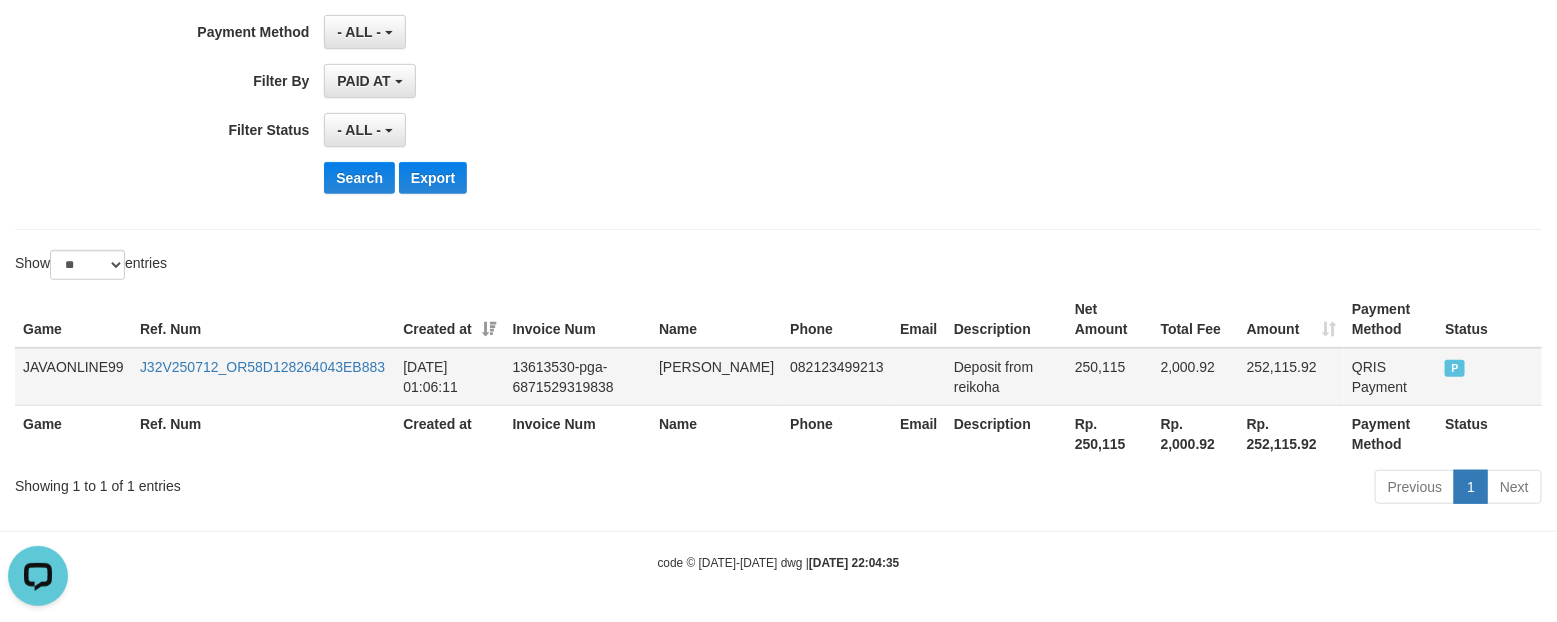 click on "Deposit from reikoha" at bounding box center (1006, 377) 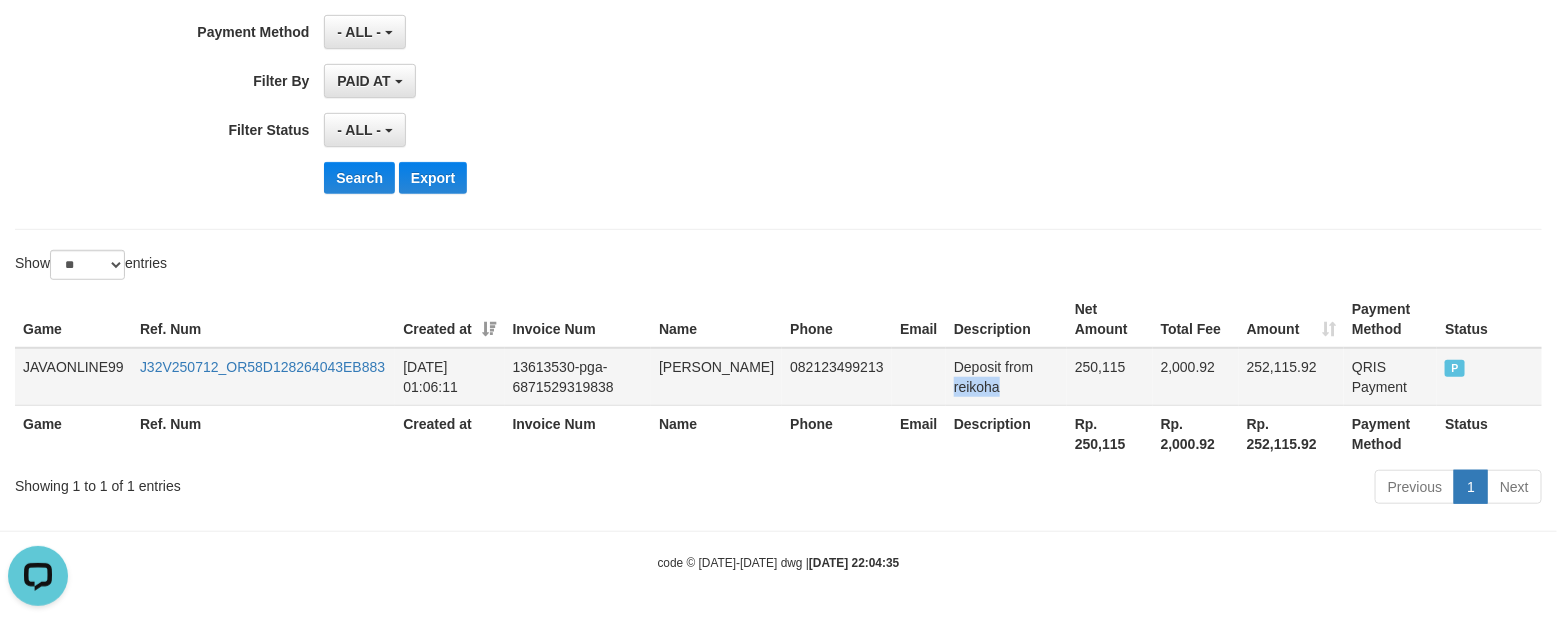 click on "Deposit from reikoha" at bounding box center (1006, 377) 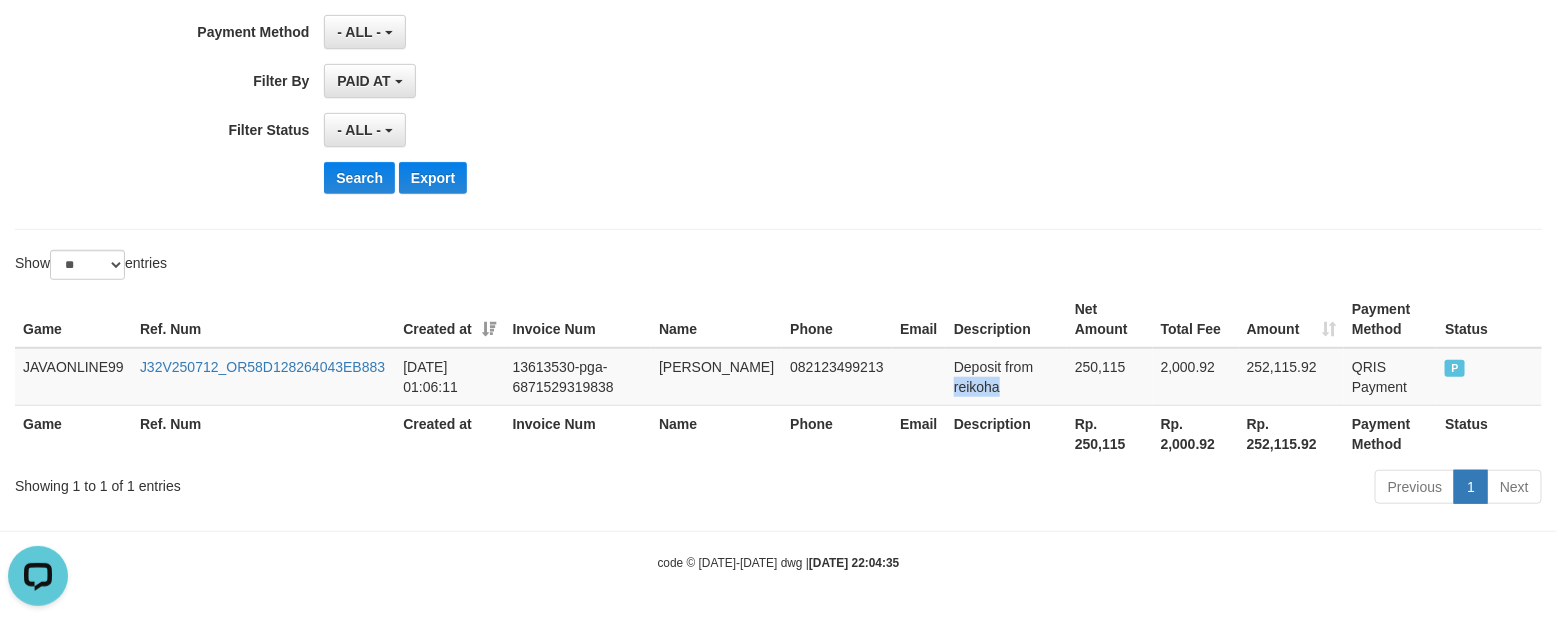 copy on "reikoha" 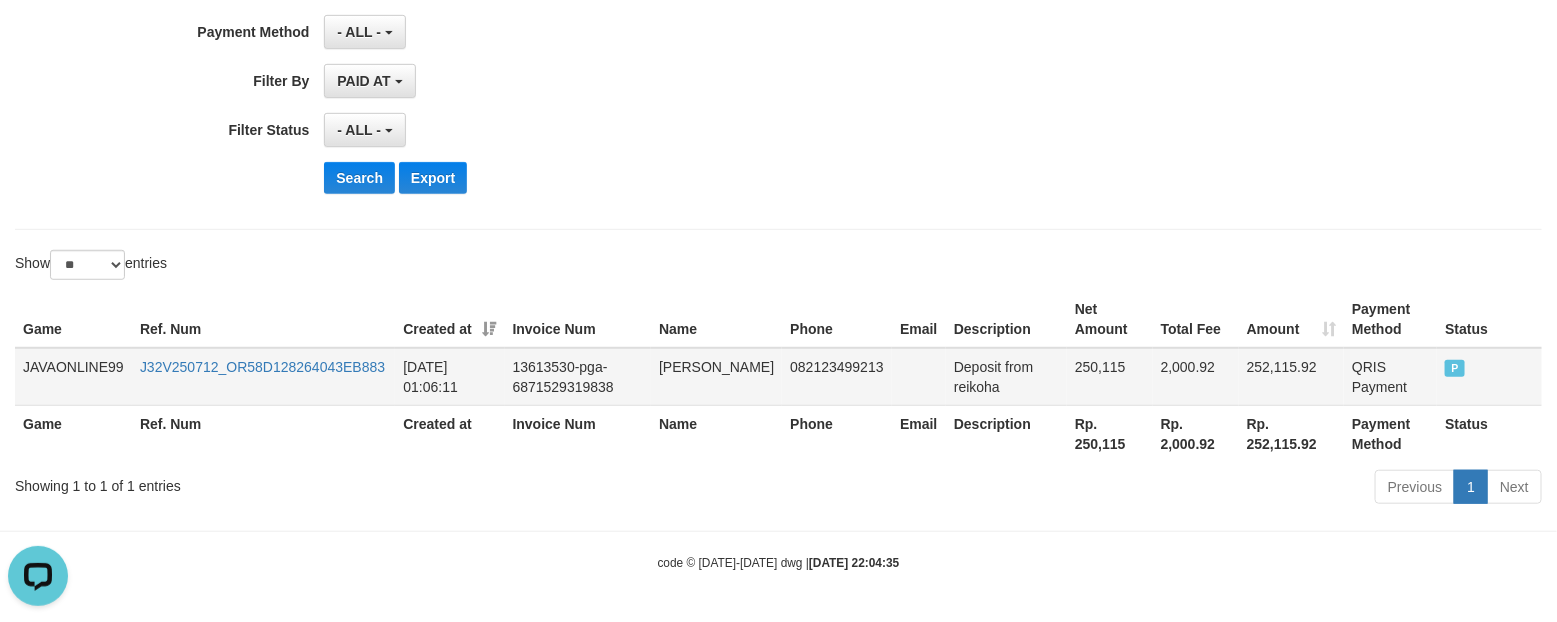 click on "250,115" at bounding box center (1110, 377) 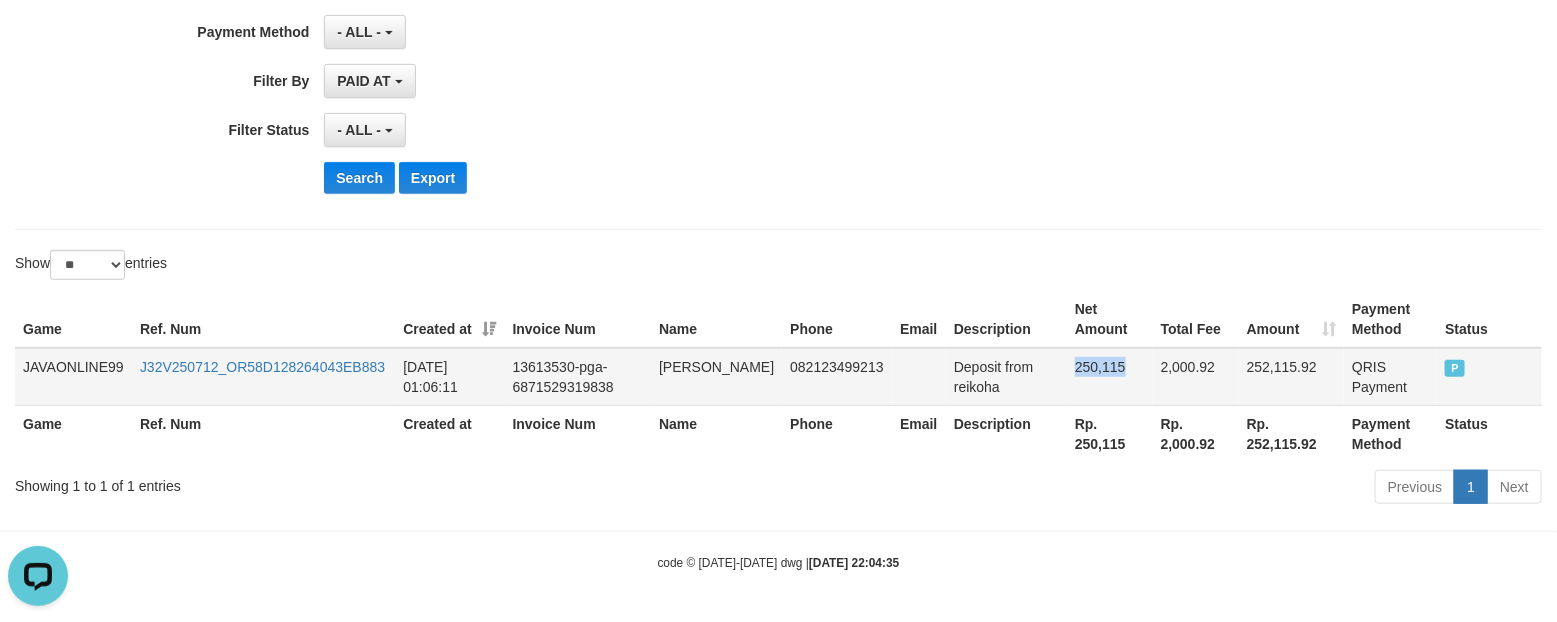 click on "250,115" at bounding box center [1110, 377] 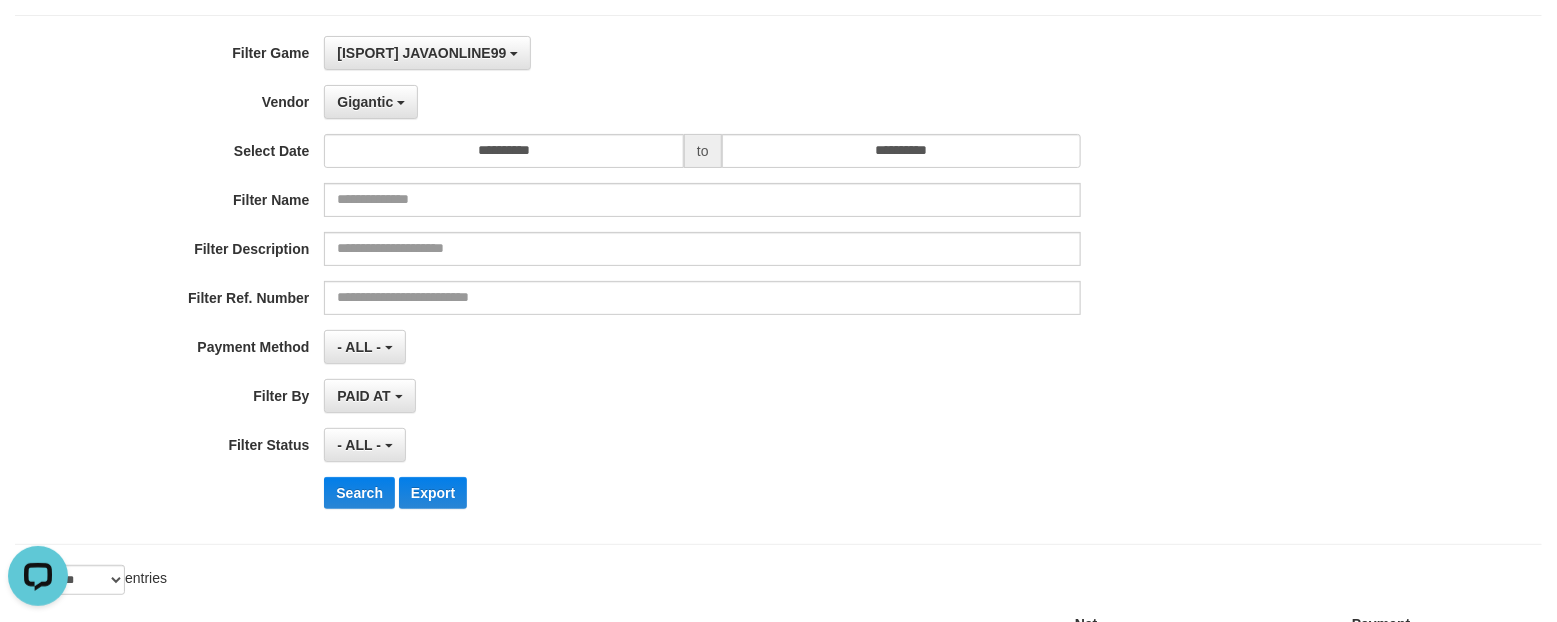 scroll, scrollTop: 60, scrollLeft: 0, axis: vertical 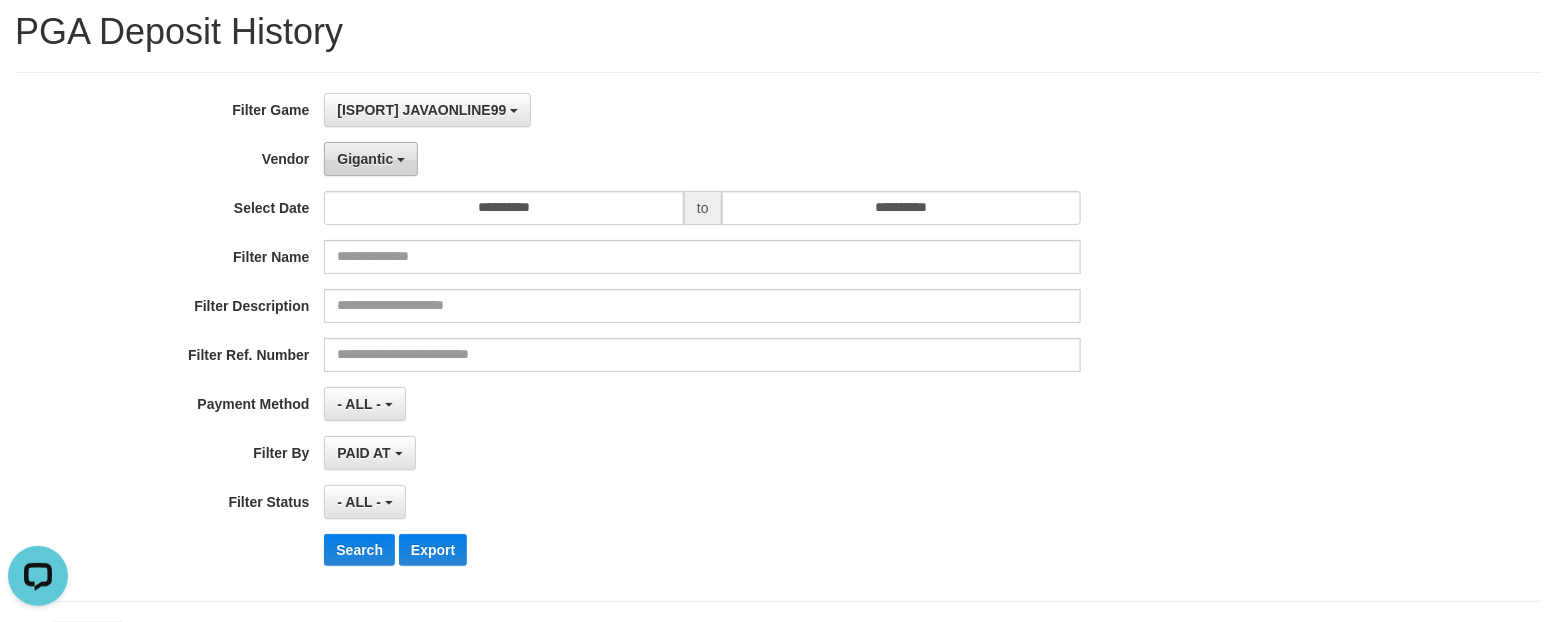 drag, startPoint x: 391, startPoint y: 166, endPoint x: 473, endPoint y: 272, distance: 134.01492 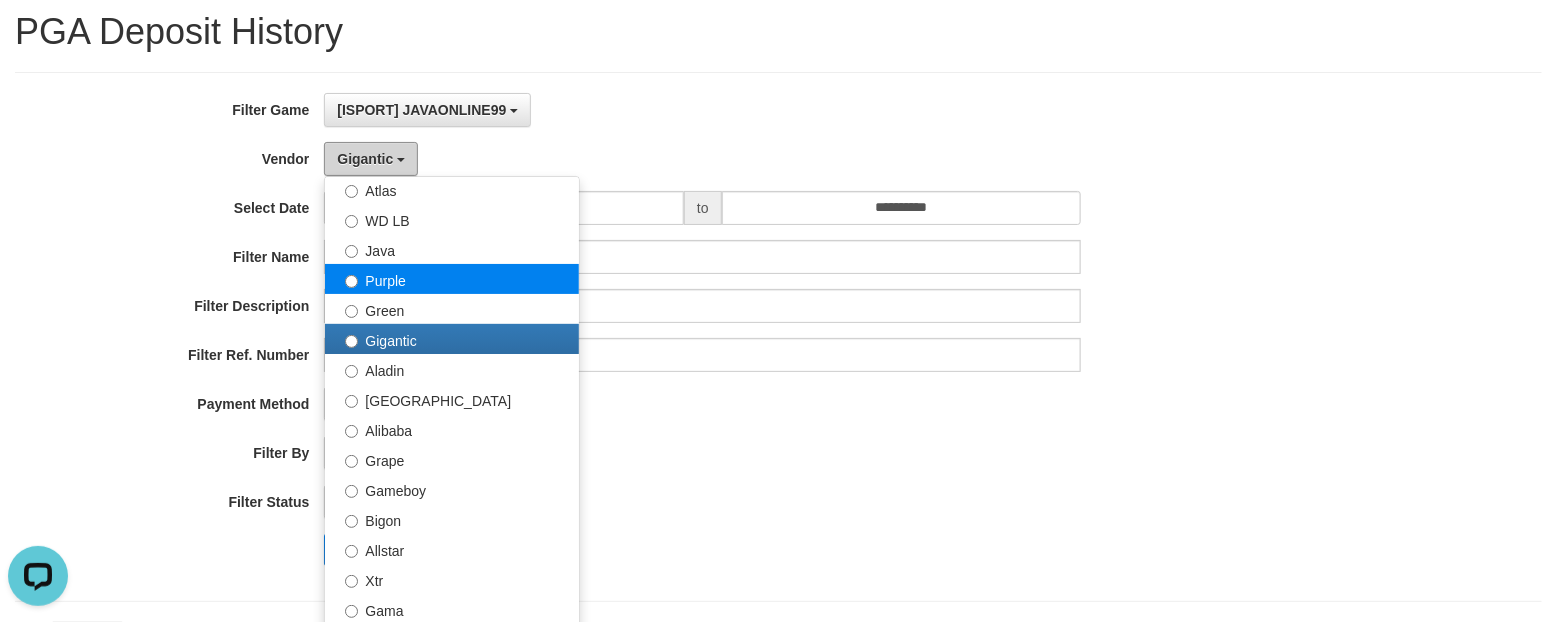 scroll, scrollTop: 250, scrollLeft: 0, axis: vertical 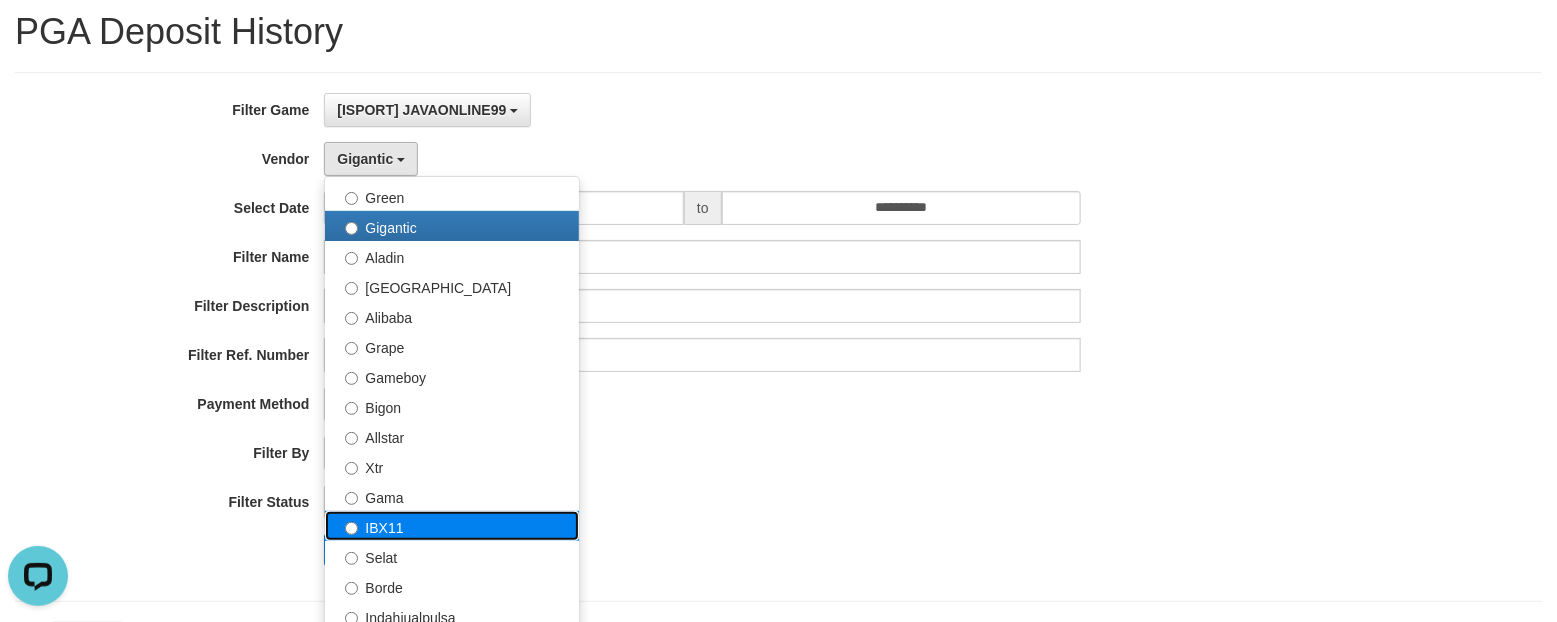 click on "IBX11" at bounding box center [452, 526] 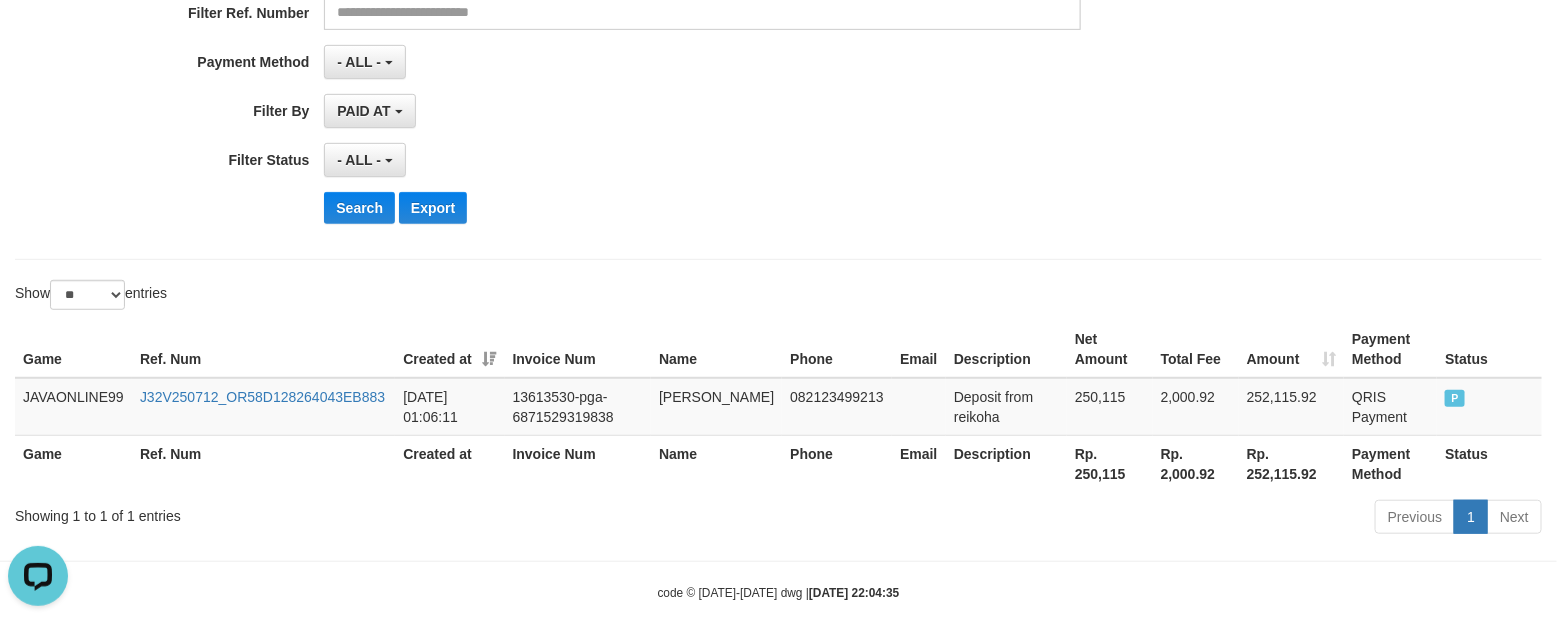 scroll, scrollTop: 435, scrollLeft: 0, axis: vertical 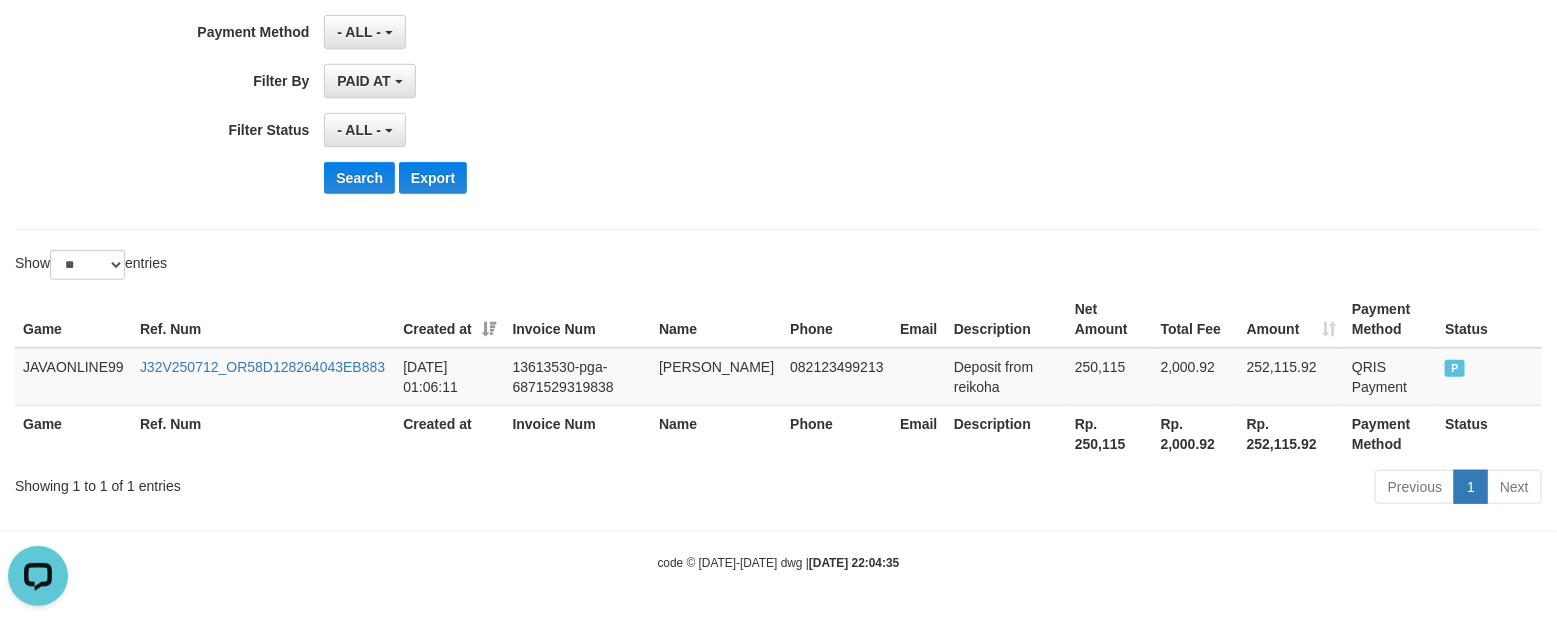 click on "**********" at bounding box center [649, -35] 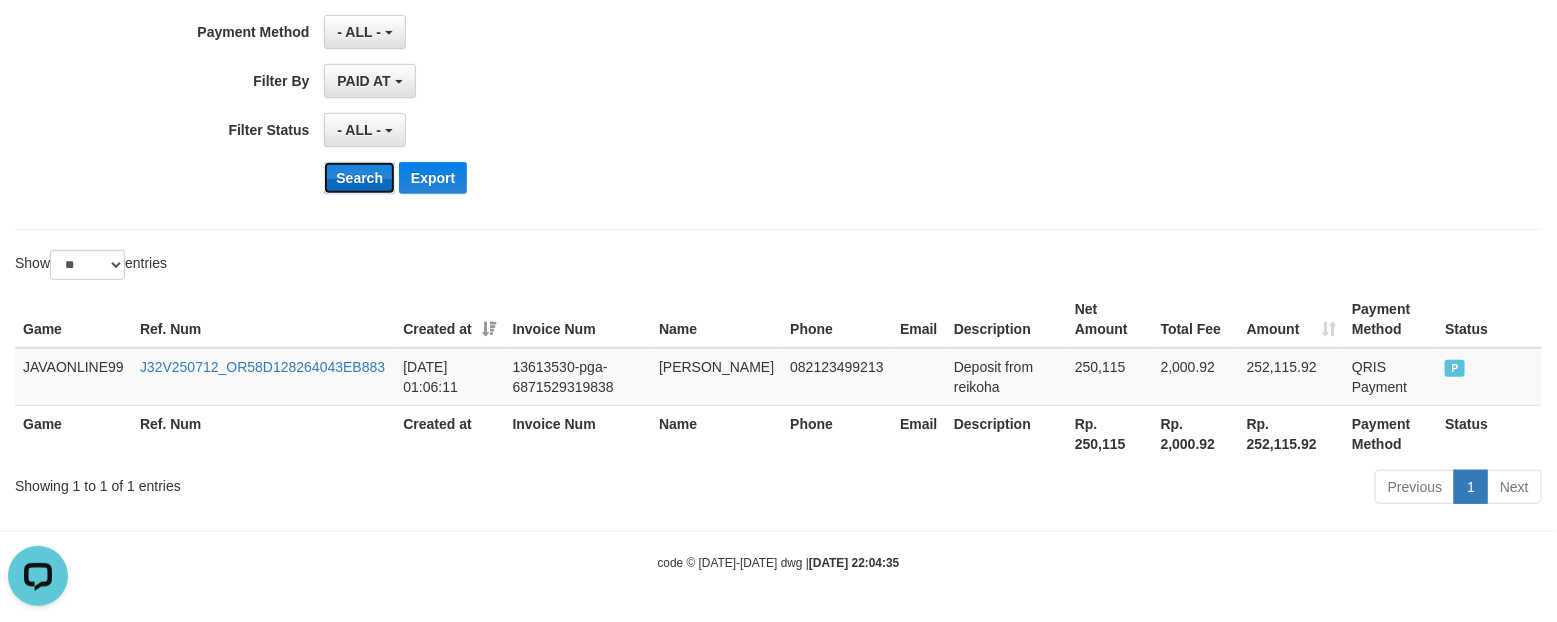click on "Search" at bounding box center [359, 178] 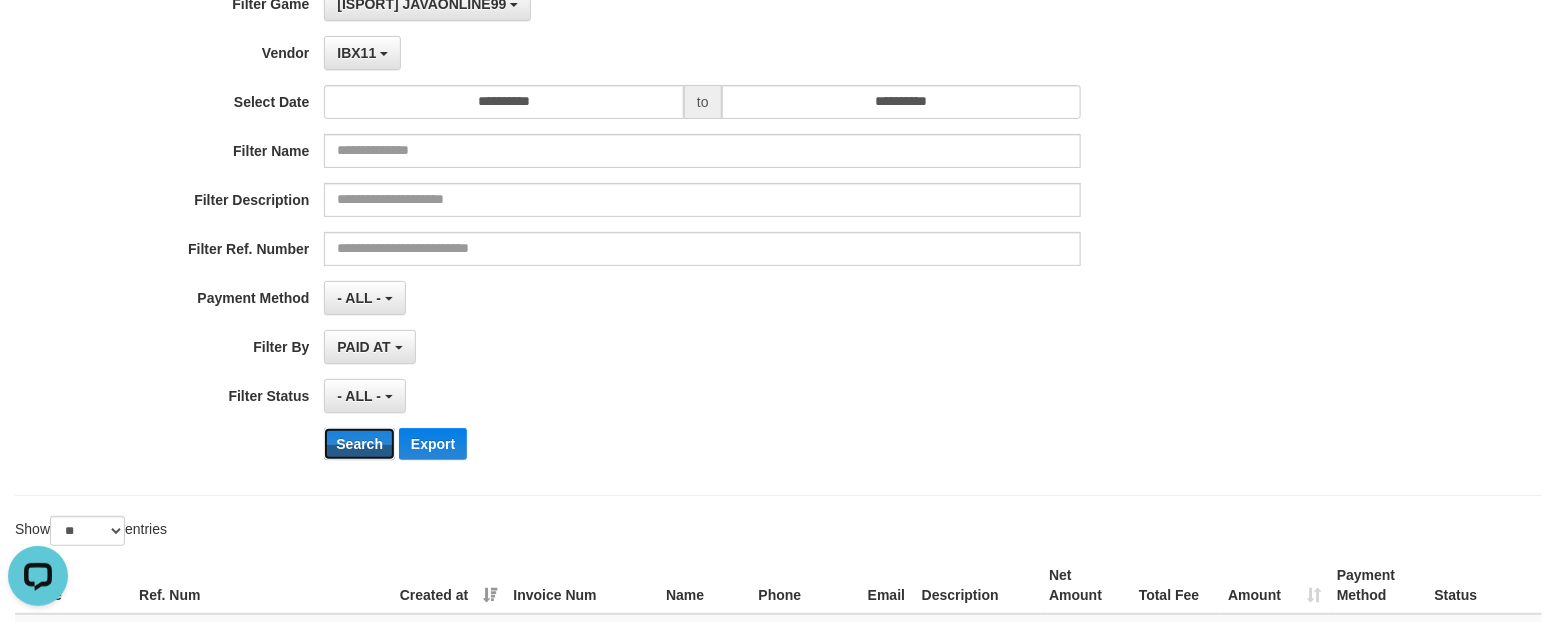 scroll, scrollTop: 165, scrollLeft: 0, axis: vertical 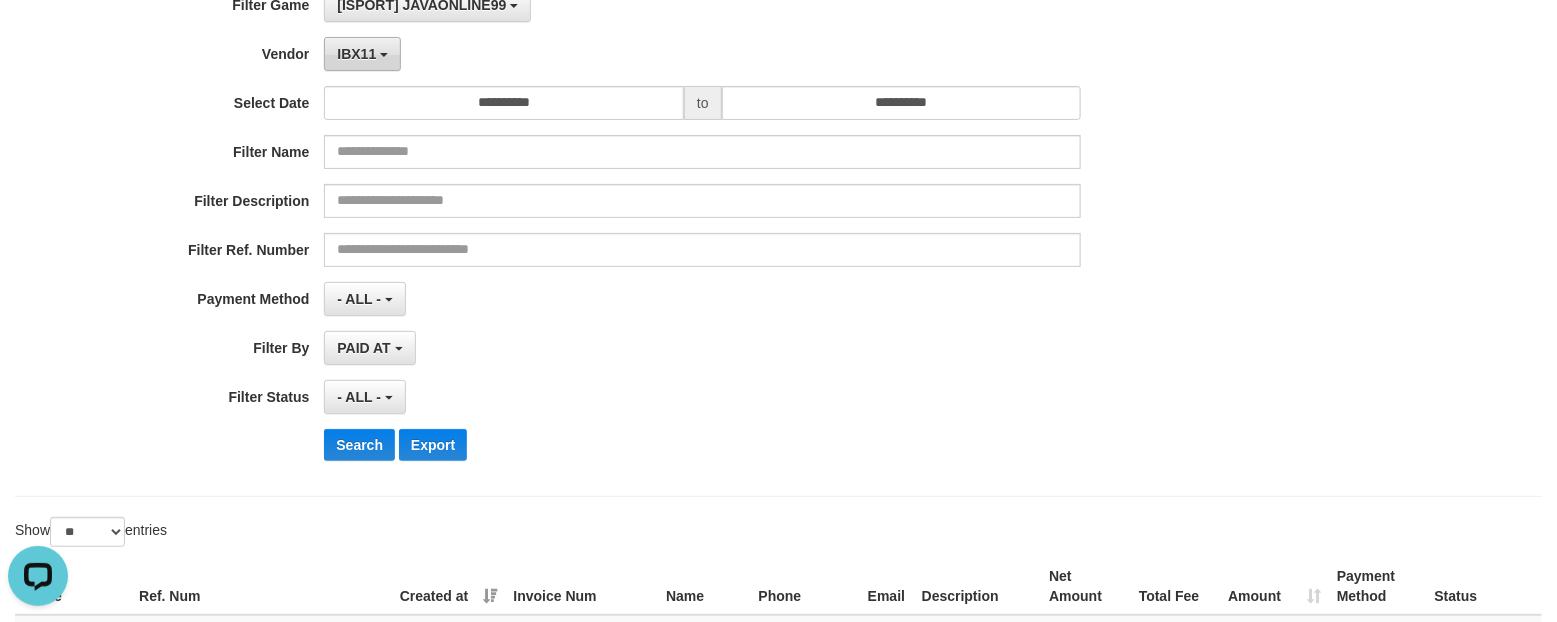 click on "IBX11" at bounding box center [362, 54] 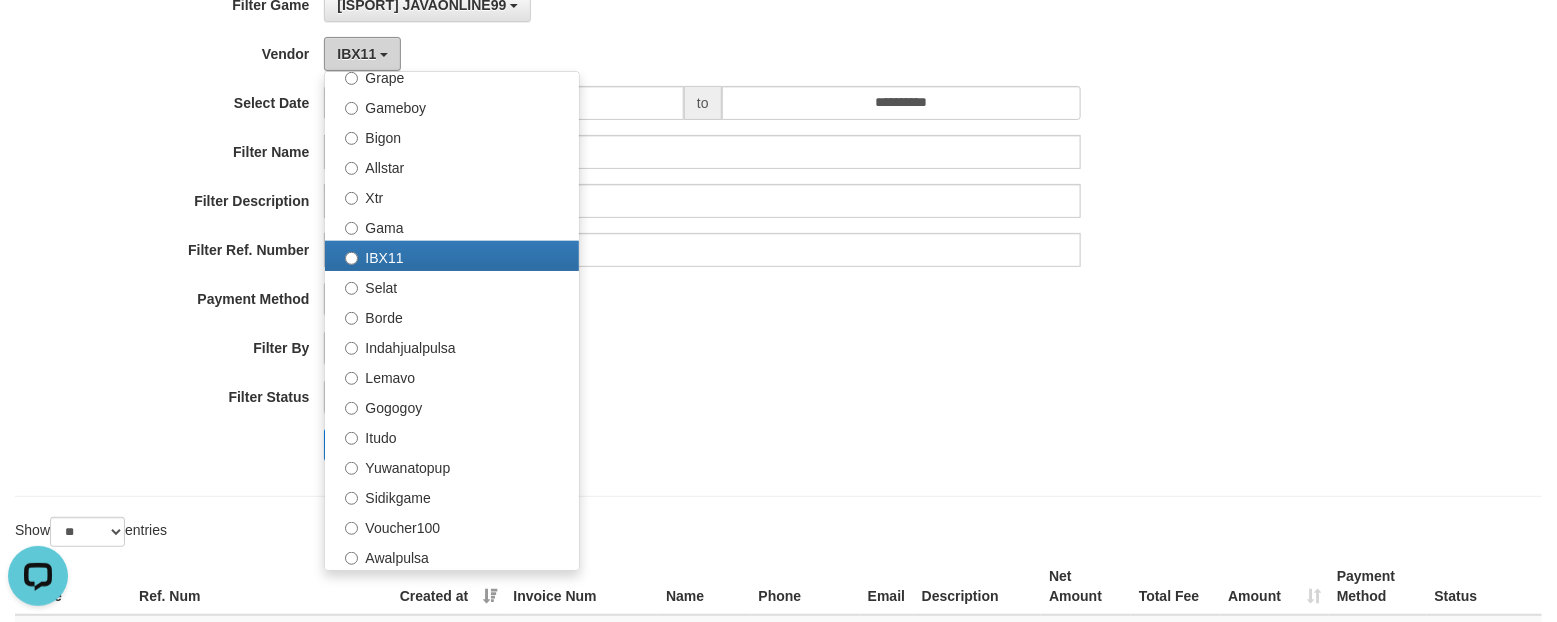 scroll, scrollTop: 686, scrollLeft: 0, axis: vertical 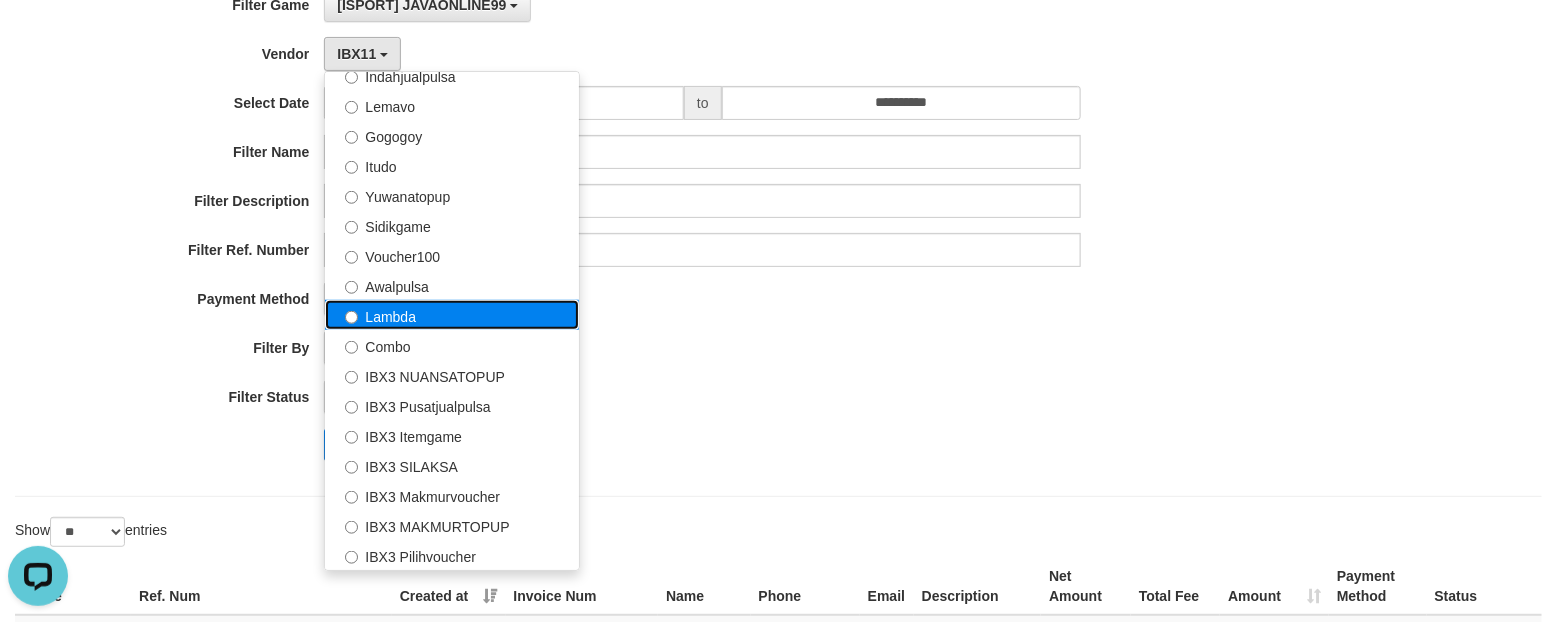 click on "Lambda" at bounding box center (452, 315) 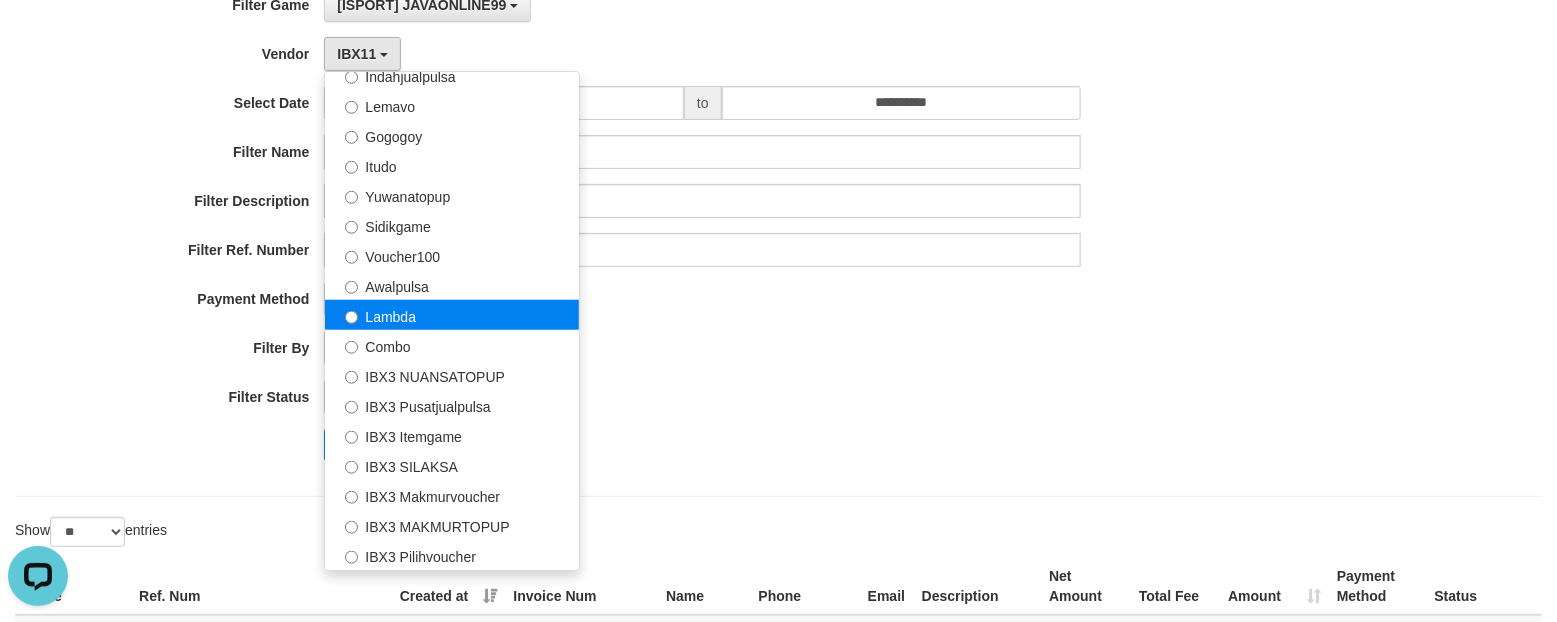 select on "**********" 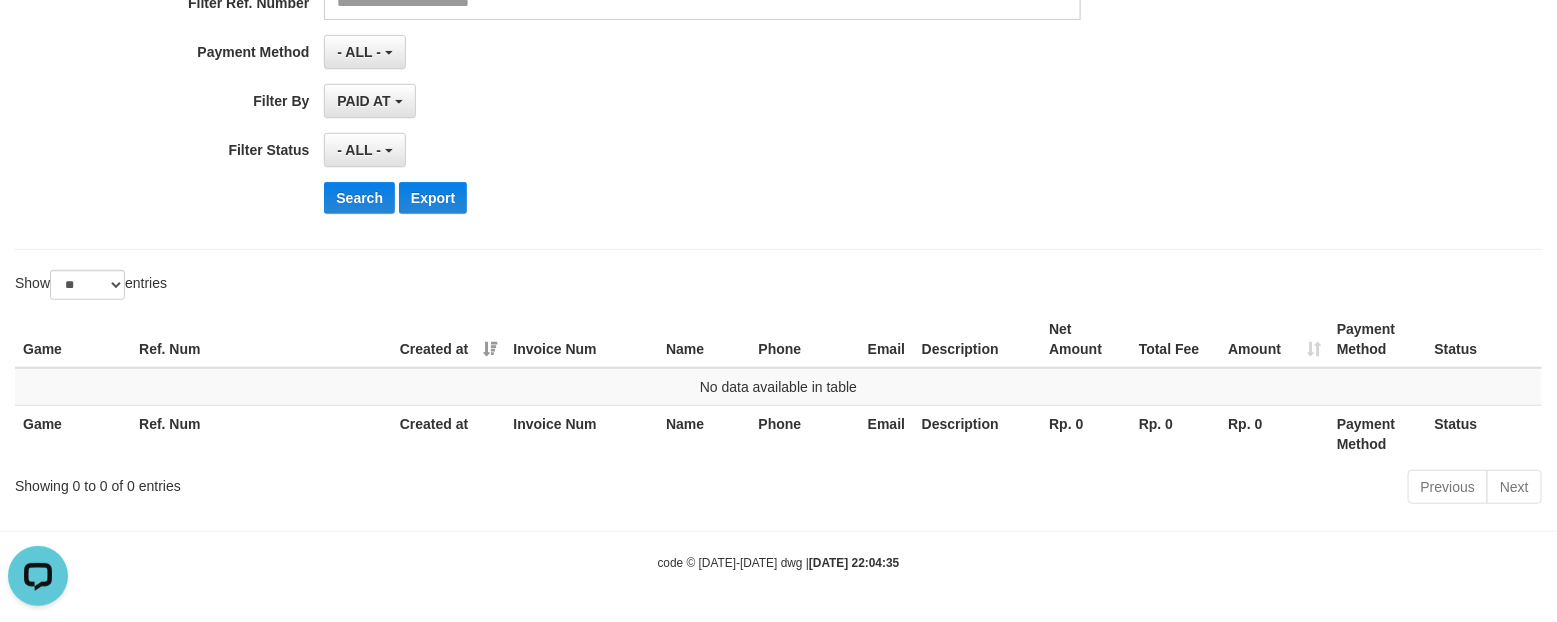 scroll, scrollTop: 415, scrollLeft: 0, axis: vertical 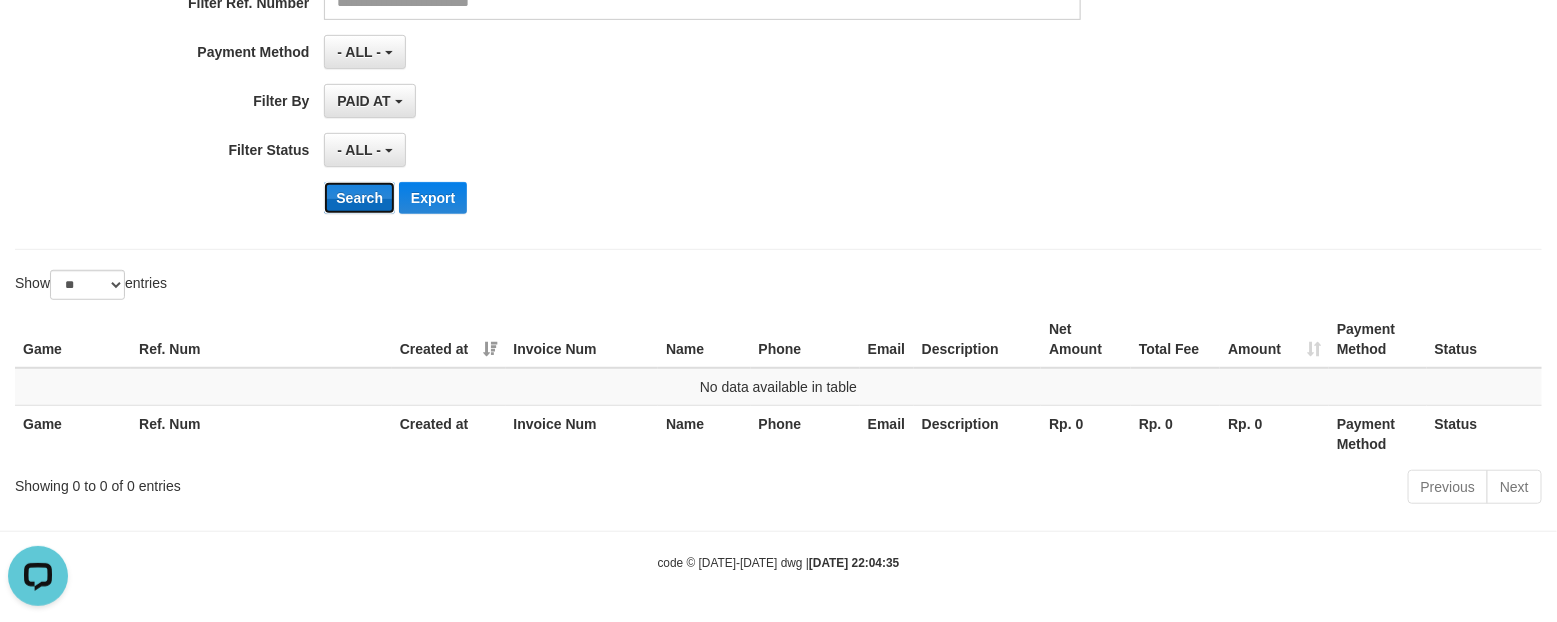 click on "Search" at bounding box center [359, 198] 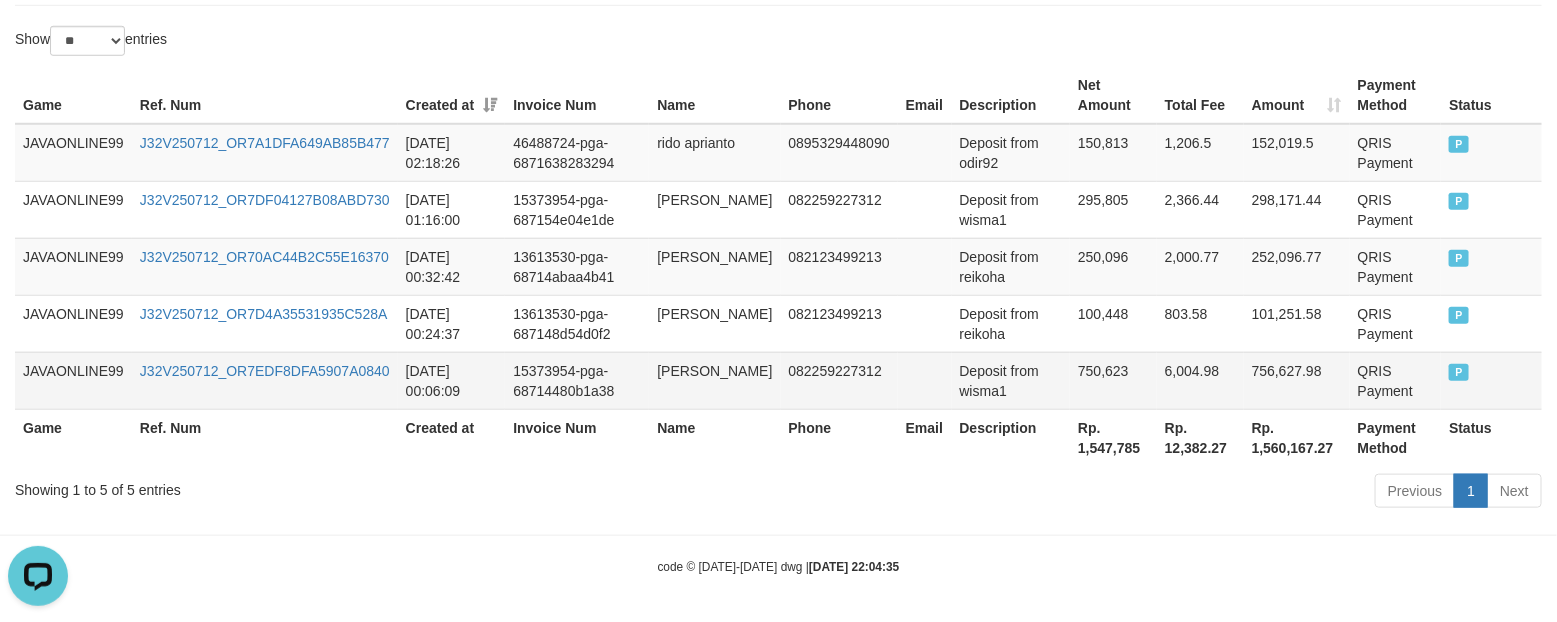 scroll, scrollTop: 663, scrollLeft: 0, axis: vertical 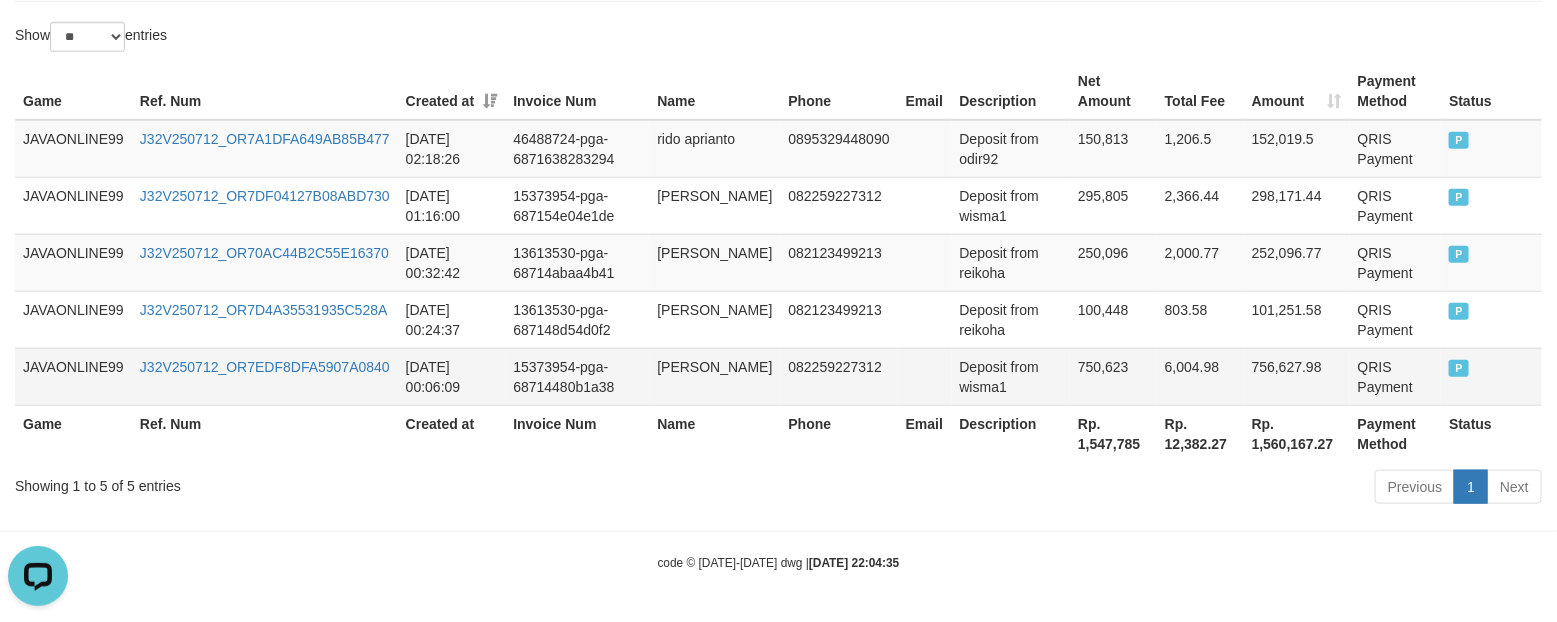 drag, startPoint x: 663, startPoint y: 367, endPoint x: 736, endPoint y: 386, distance: 75.43209 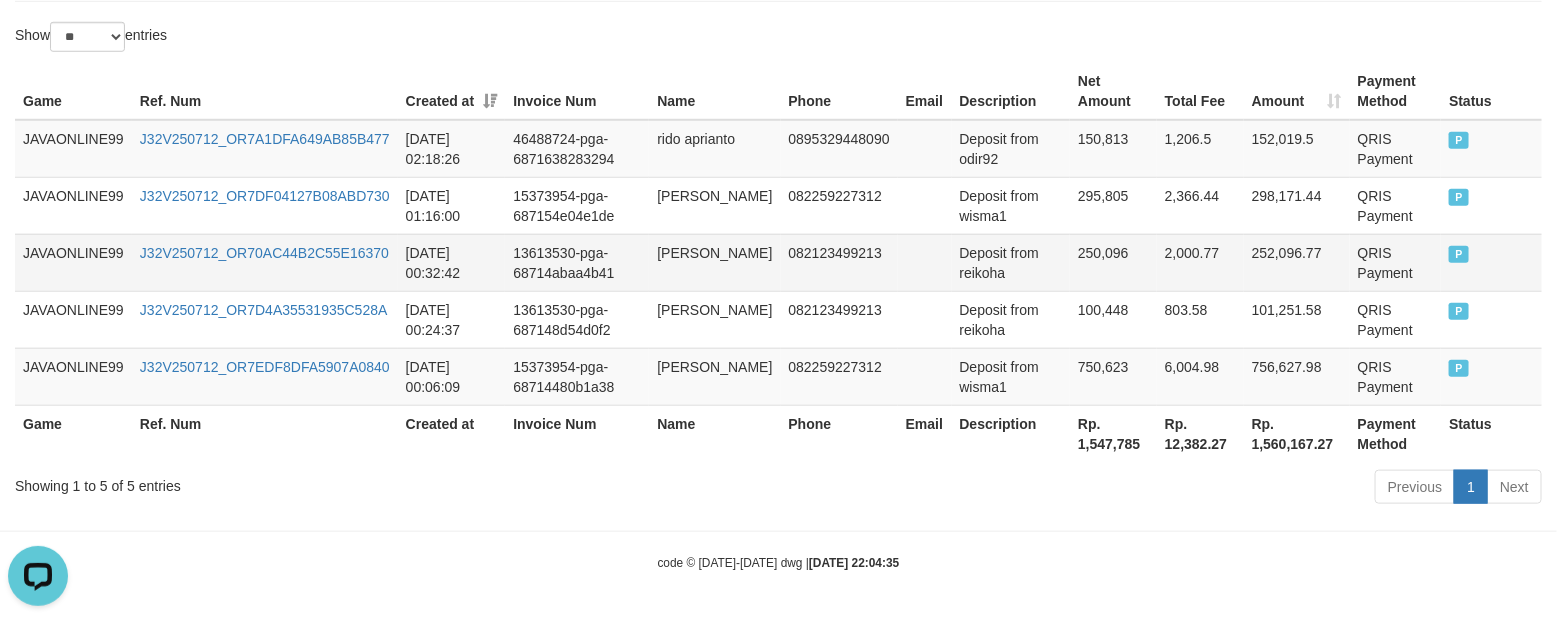 copy on "[PERSON_NAME]" 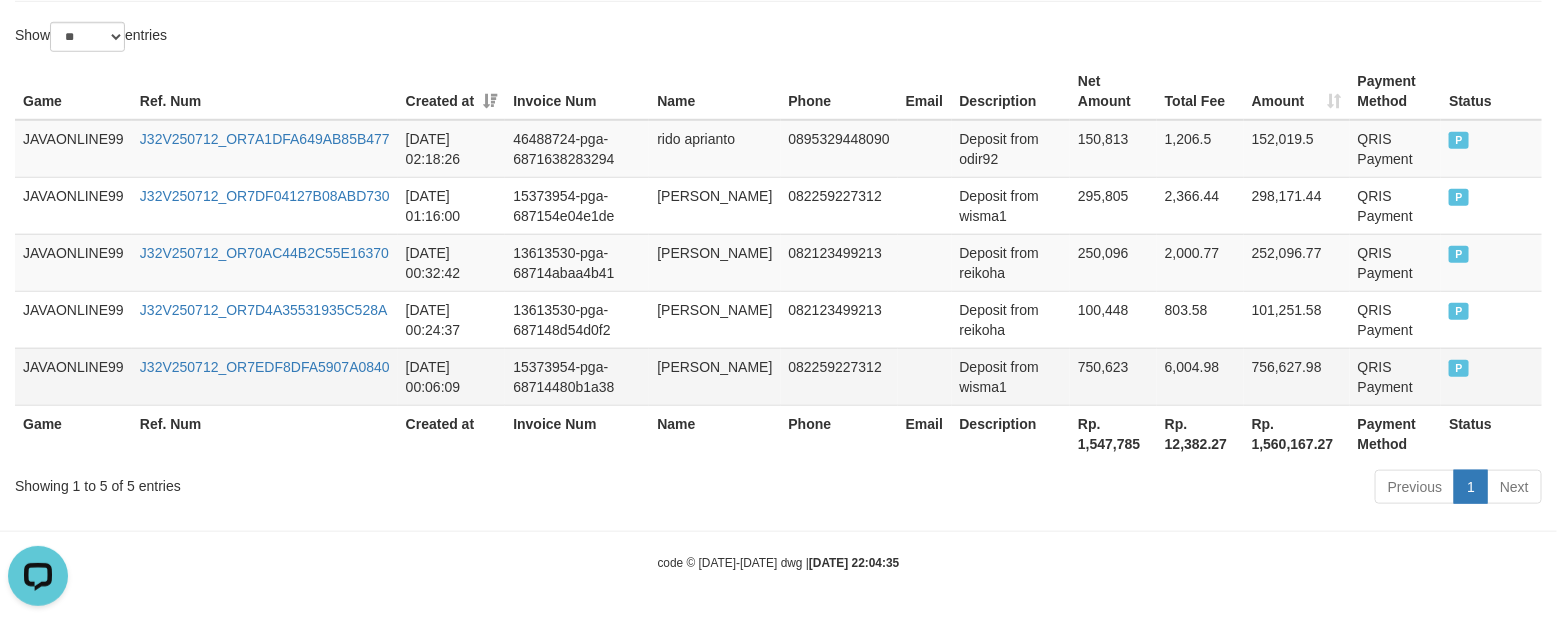 click on "Deposit from wisma1" at bounding box center (1011, 376) 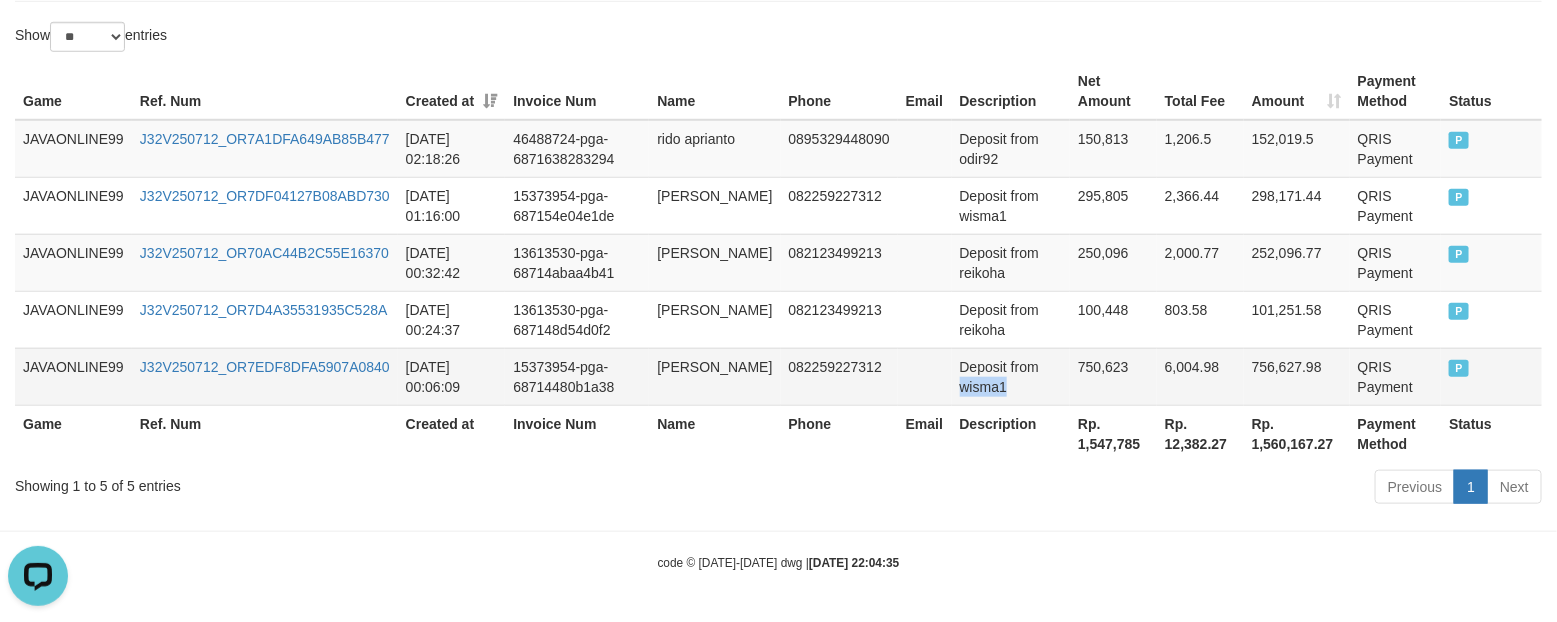 click on "Deposit from wisma1" at bounding box center (1011, 376) 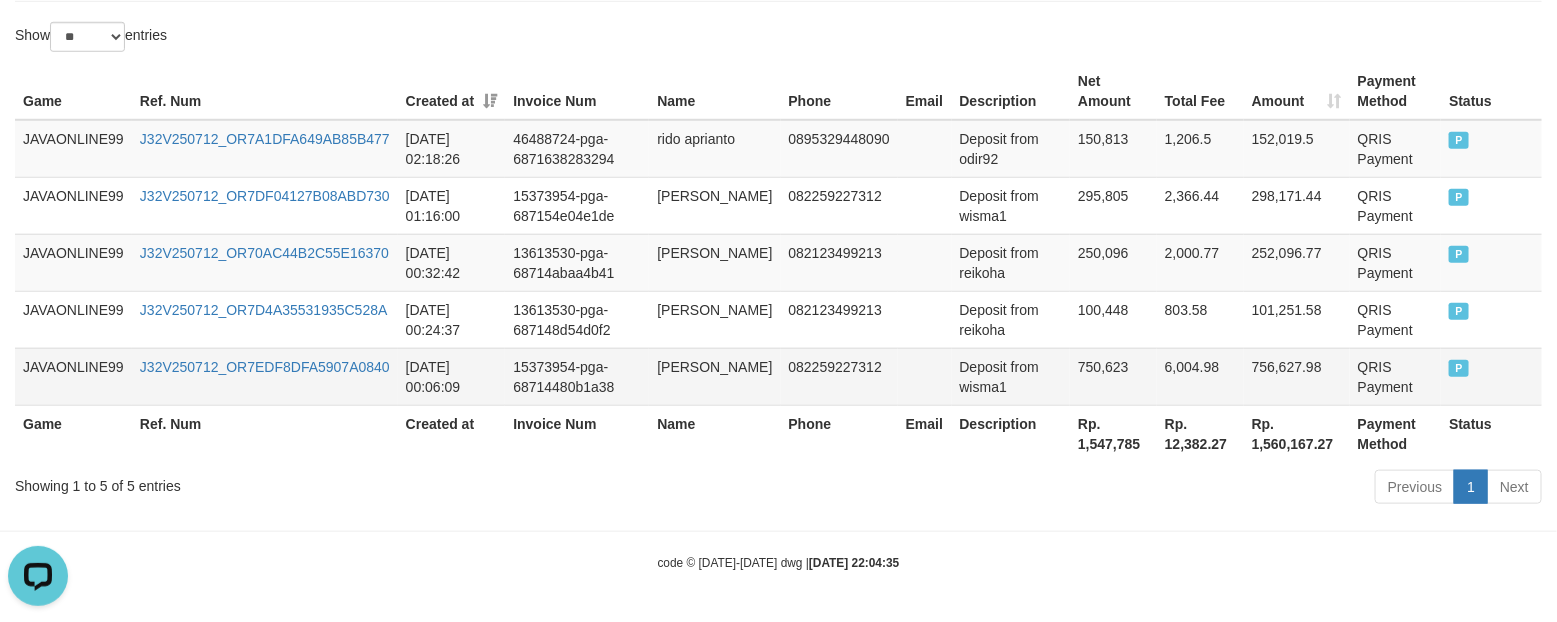 click on "750,623" at bounding box center [1113, 376] 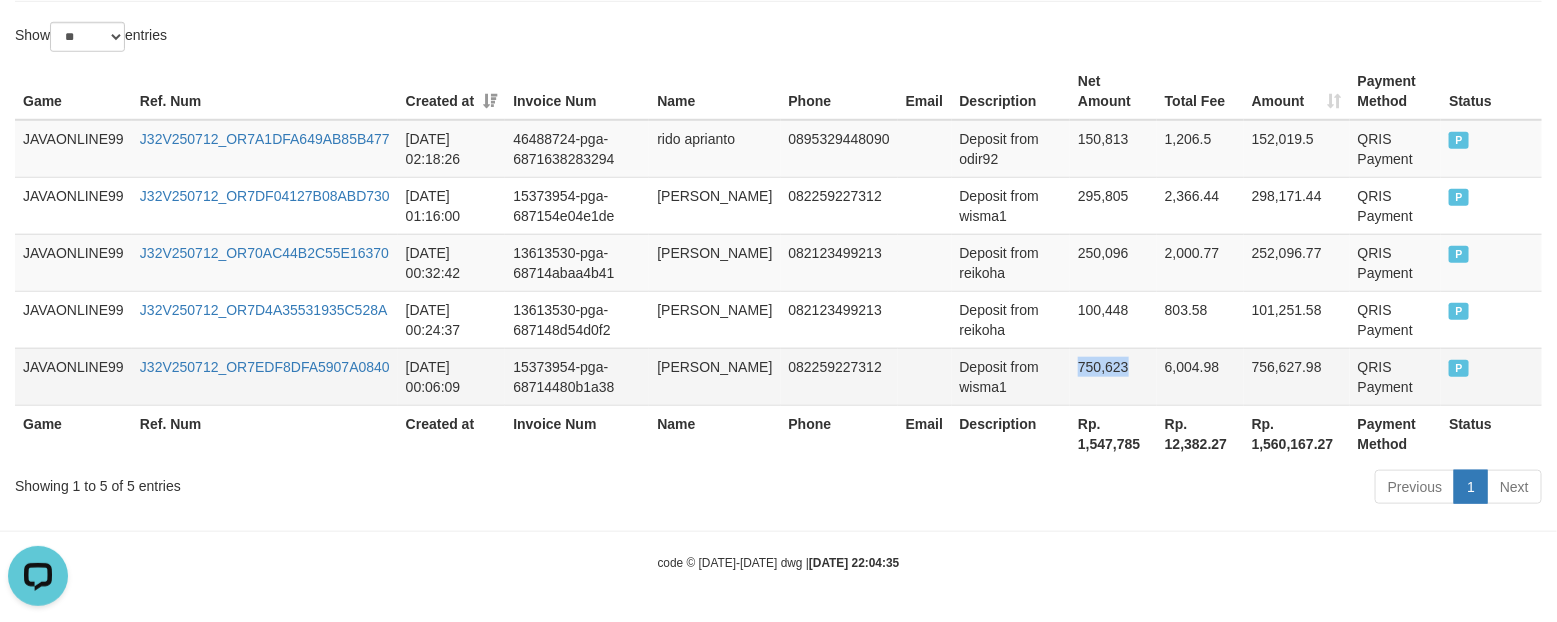 click on "750,623" at bounding box center (1113, 376) 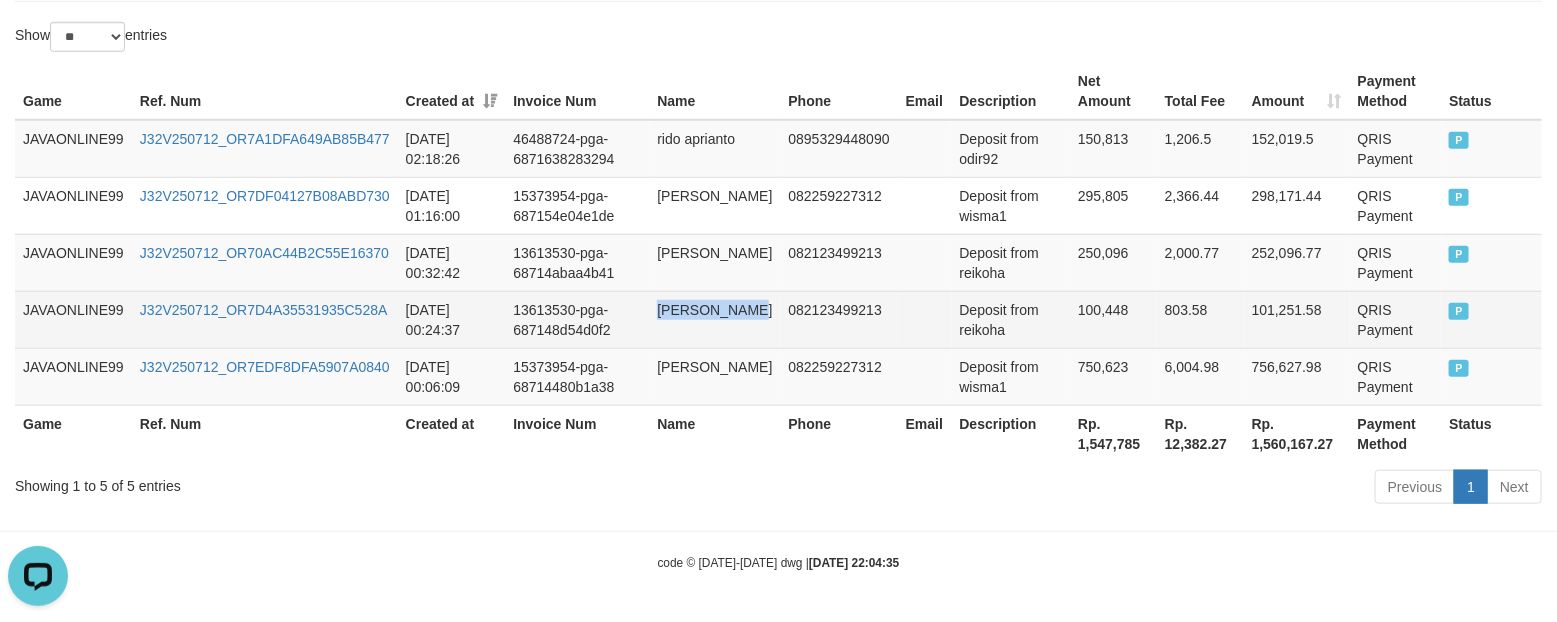 drag, startPoint x: 665, startPoint y: 306, endPoint x: 736, endPoint y: 308, distance: 71.02816 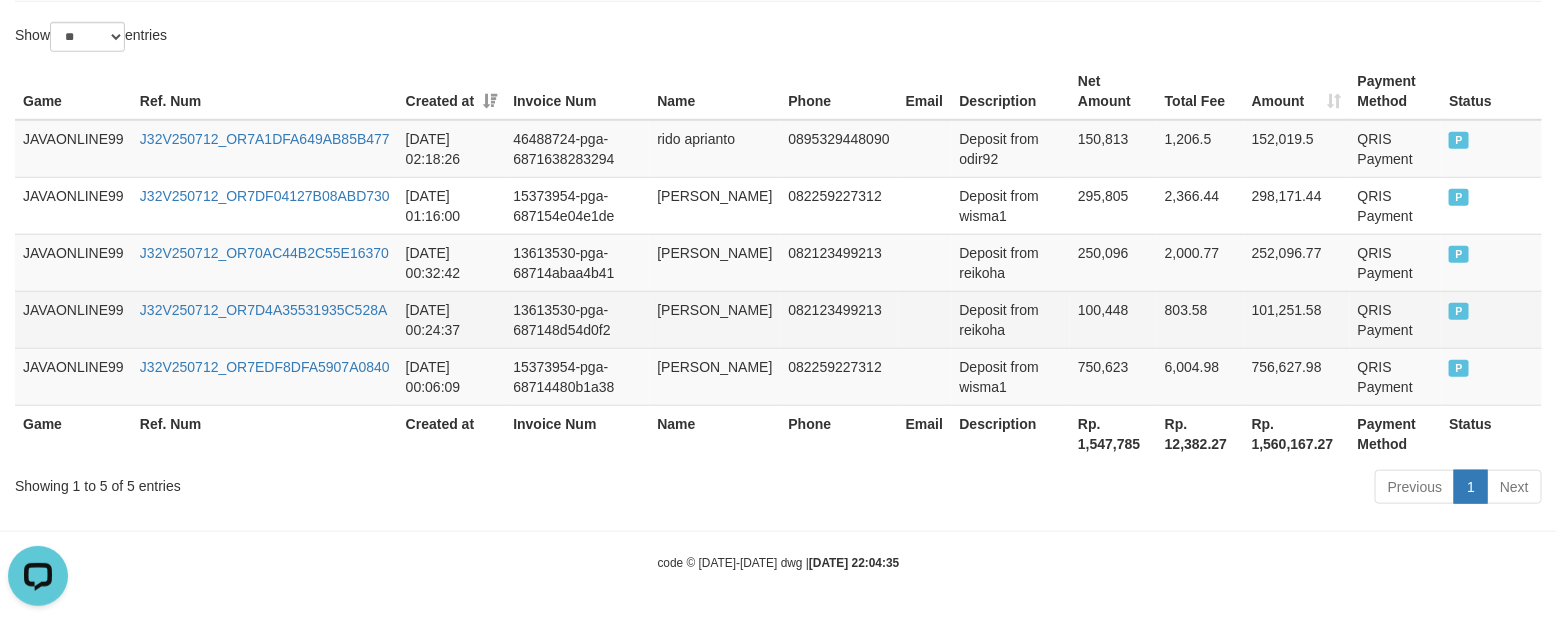 click on "100,448" at bounding box center [1113, 319] 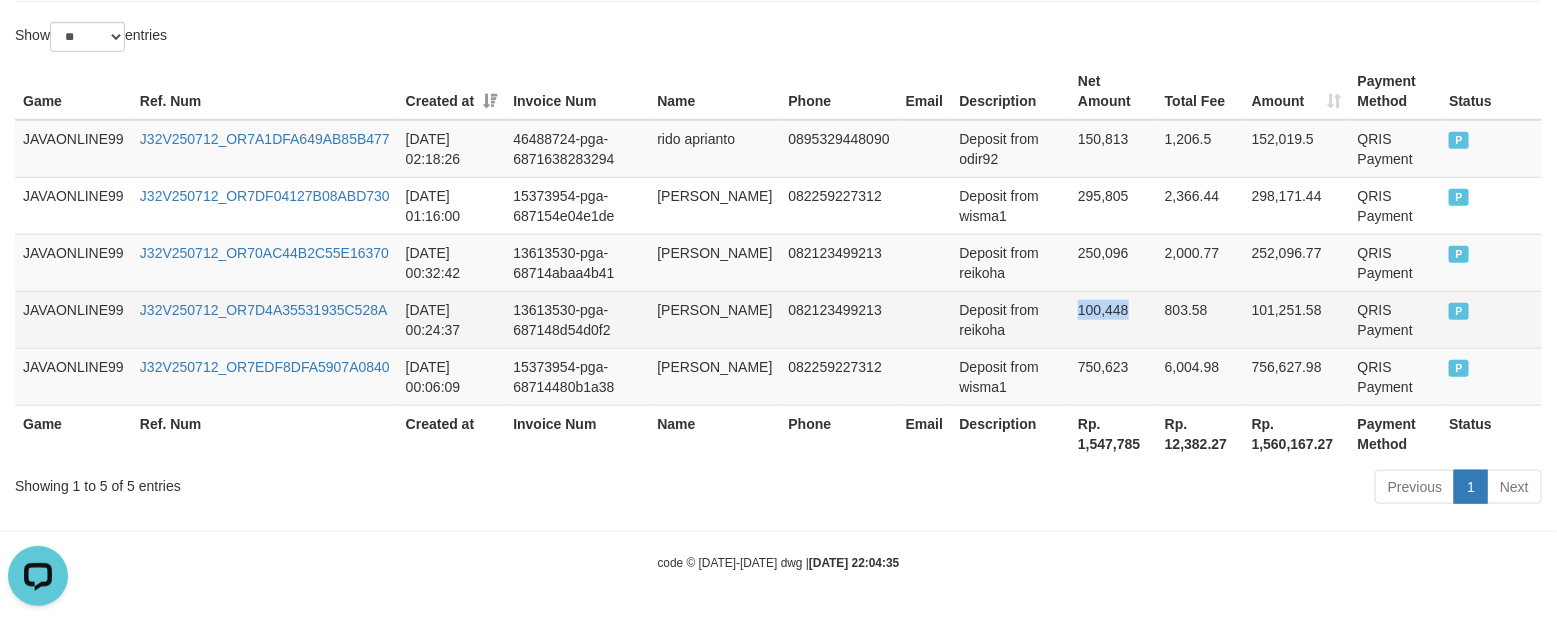 click on "100,448" at bounding box center (1113, 319) 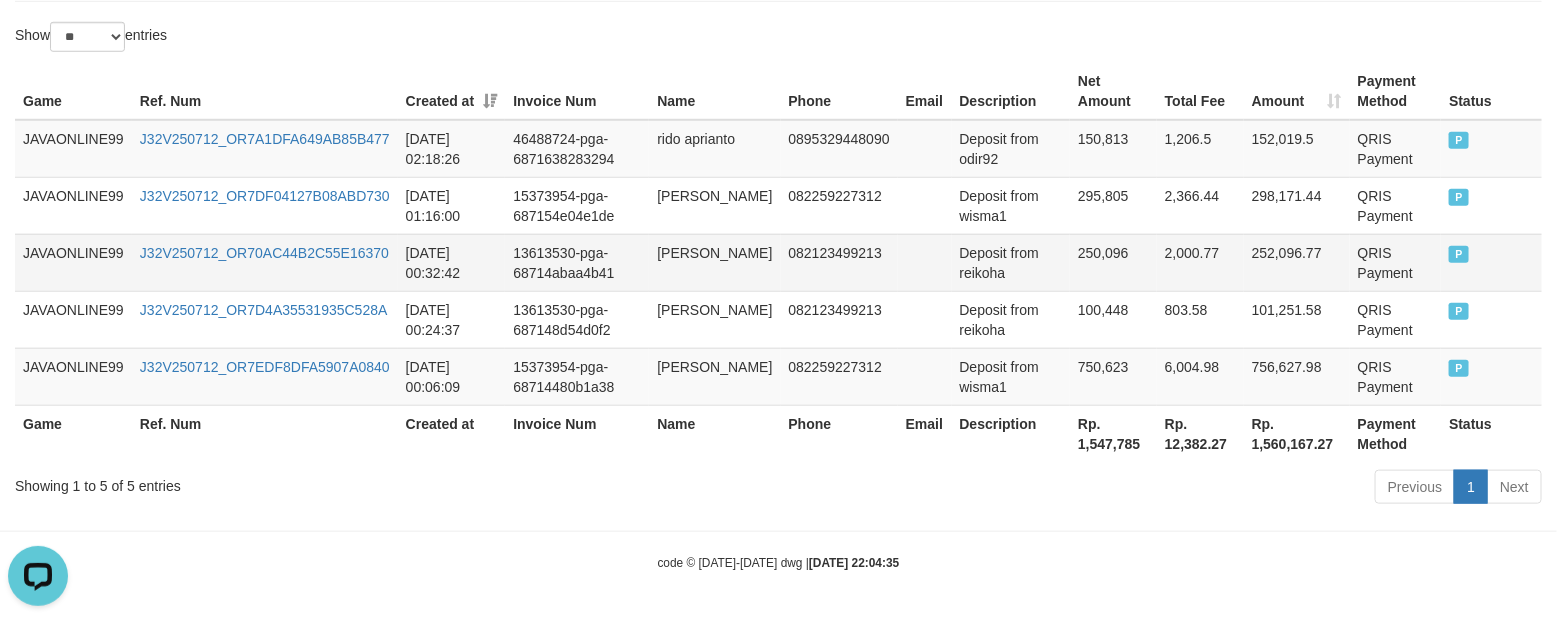 click on "250,096" at bounding box center [1113, 262] 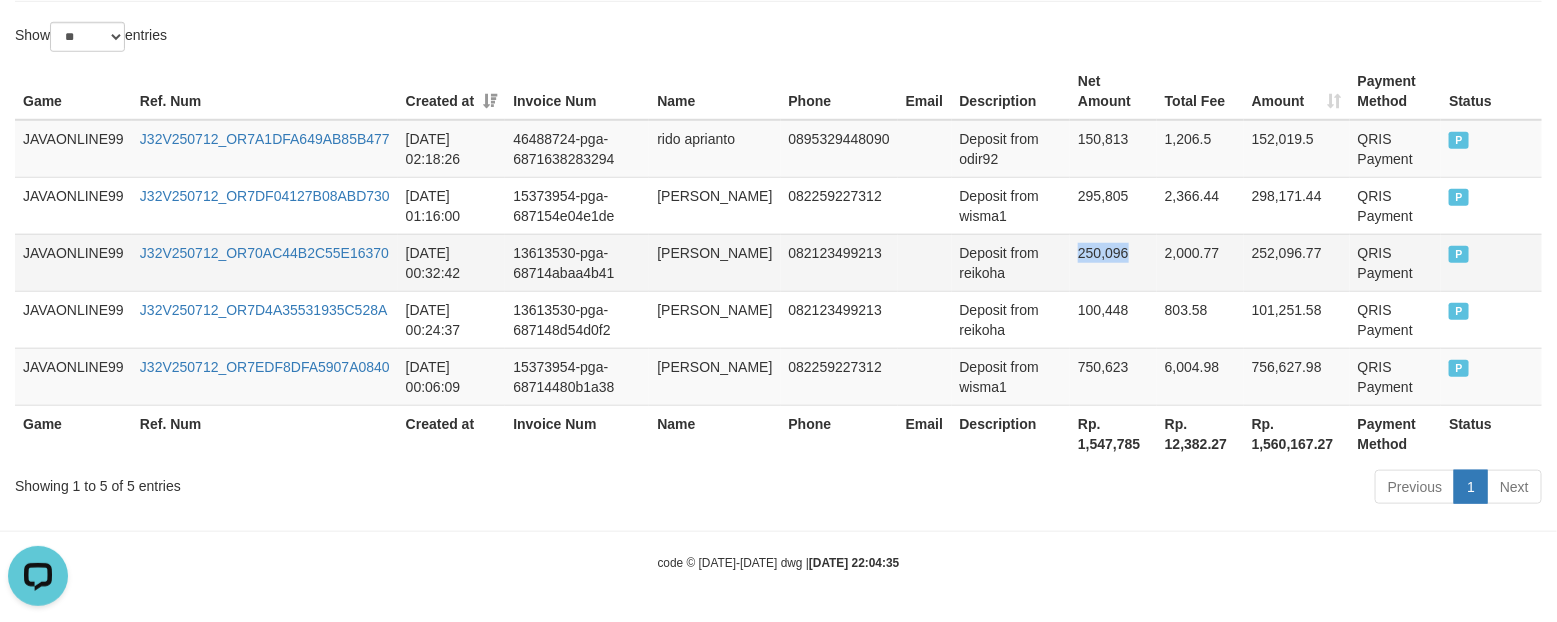 click on "250,096" at bounding box center (1113, 262) 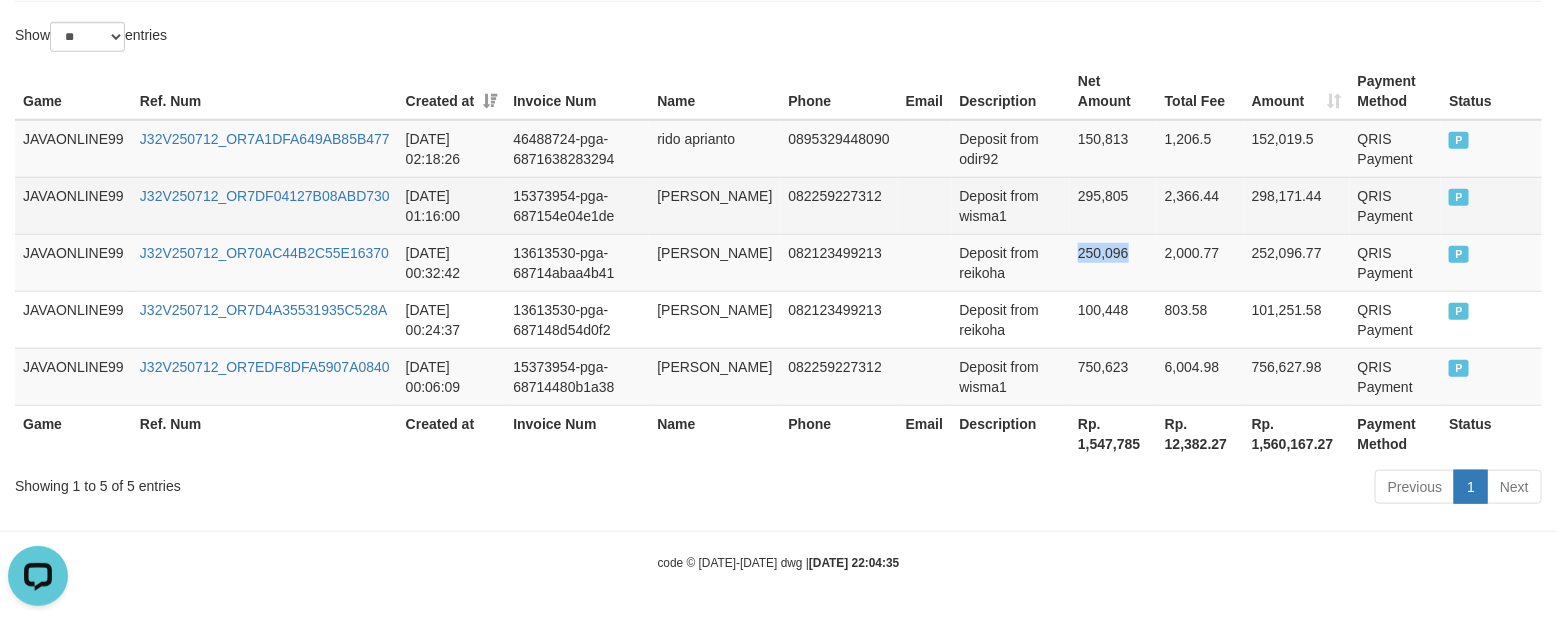 drag, startPoint x: 666, startPoint y: 197, endPoint x: 726, endPoint y: 215, distance: 62.641838 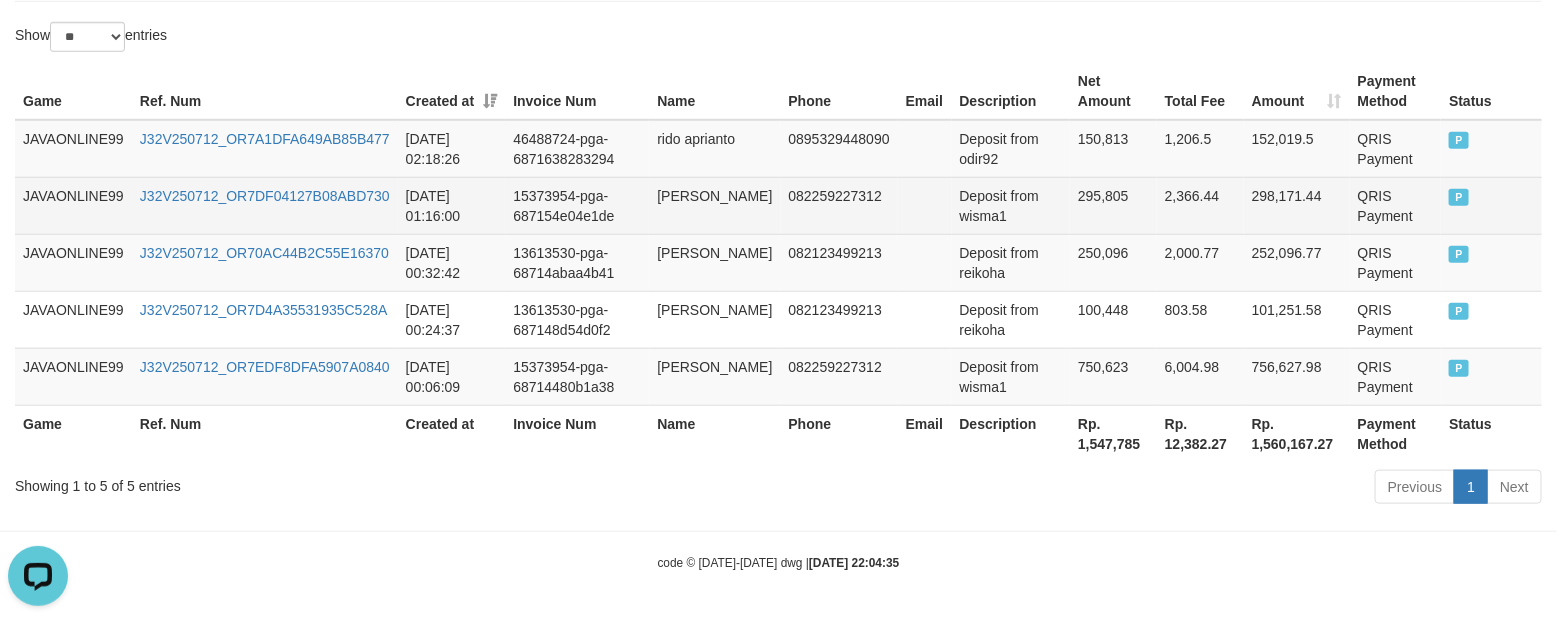 click on "Deposit from wisma1" at bounding box center (1011, 205) 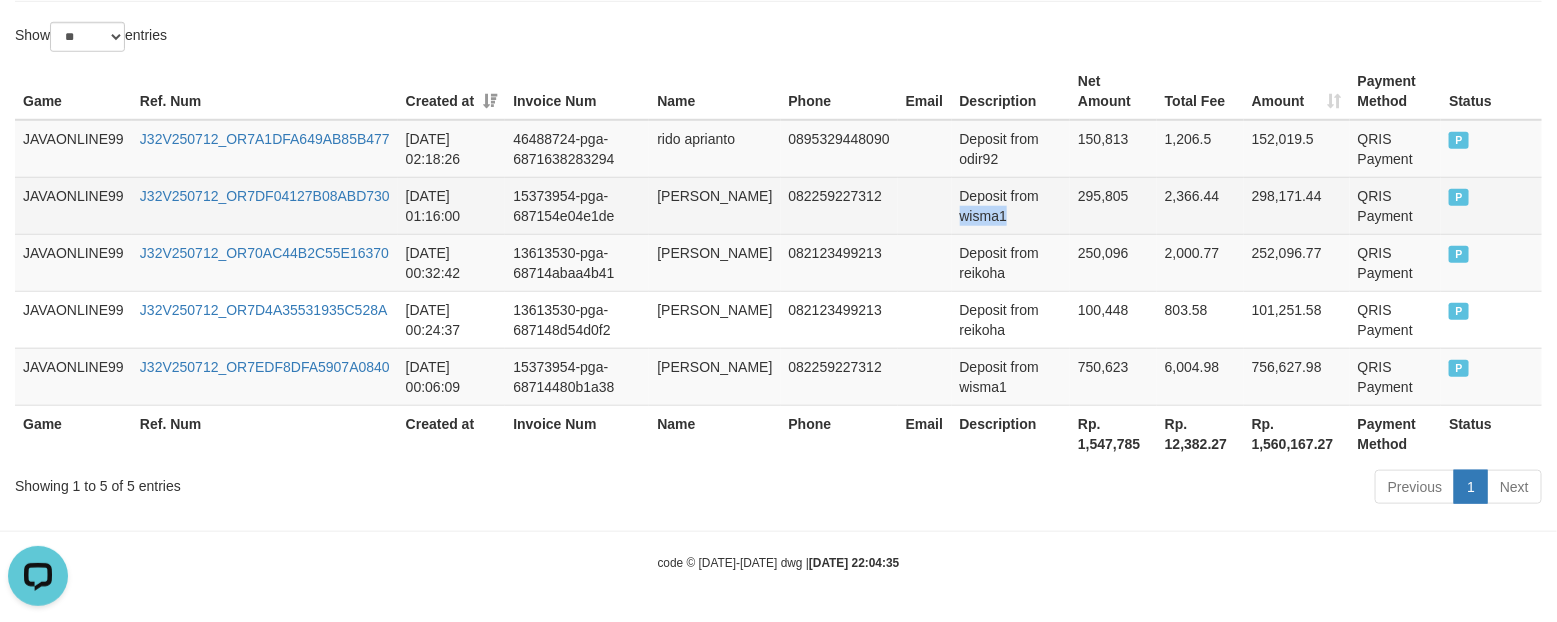 click on "Deposit from wisma1" at bounding box center [1011, 205] 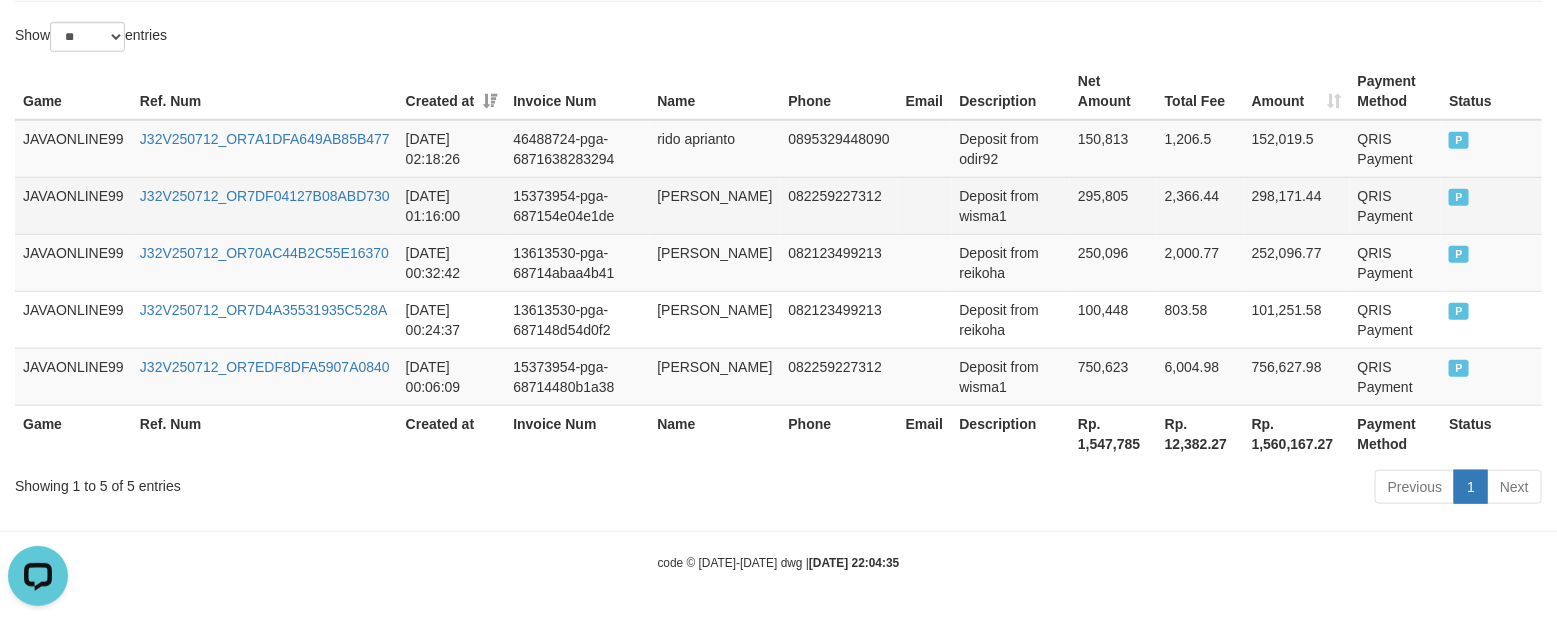 click on "295,805" at bounding box center [1113, 205] 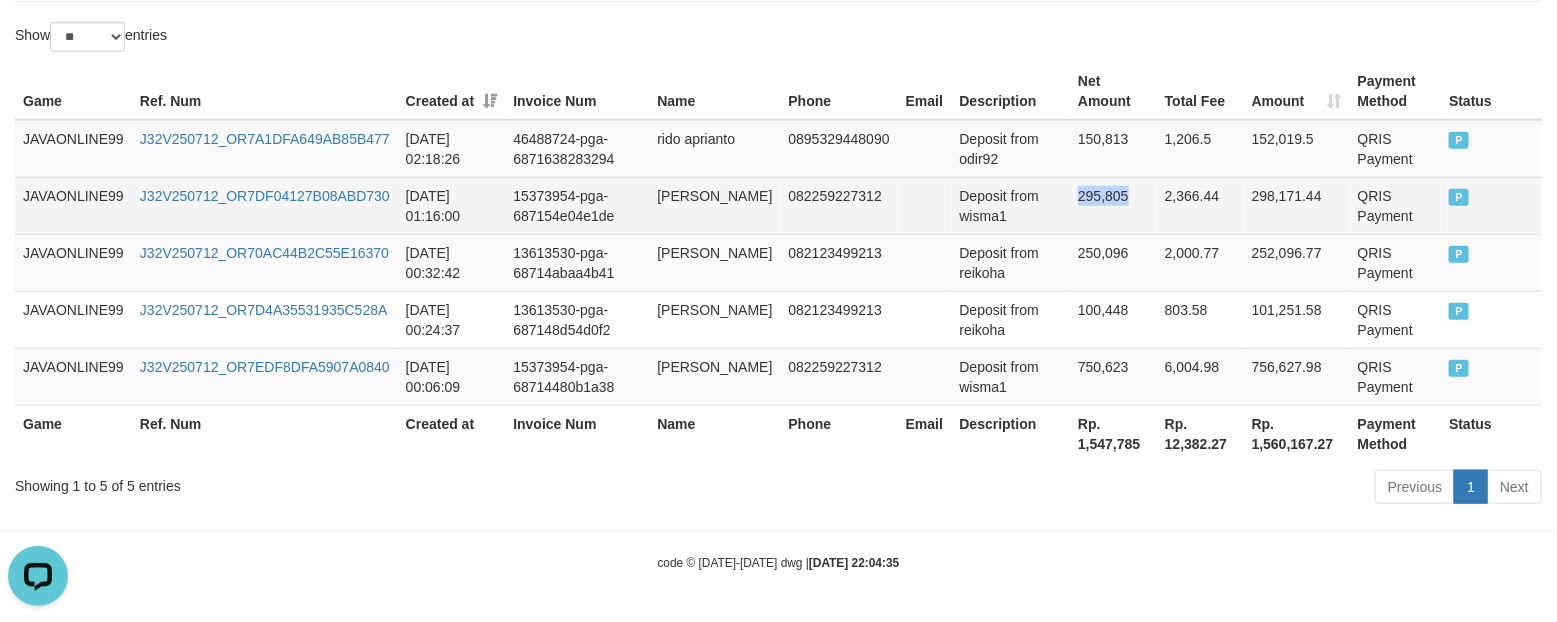 click on "295,805" at bounding box center (1113, 205) 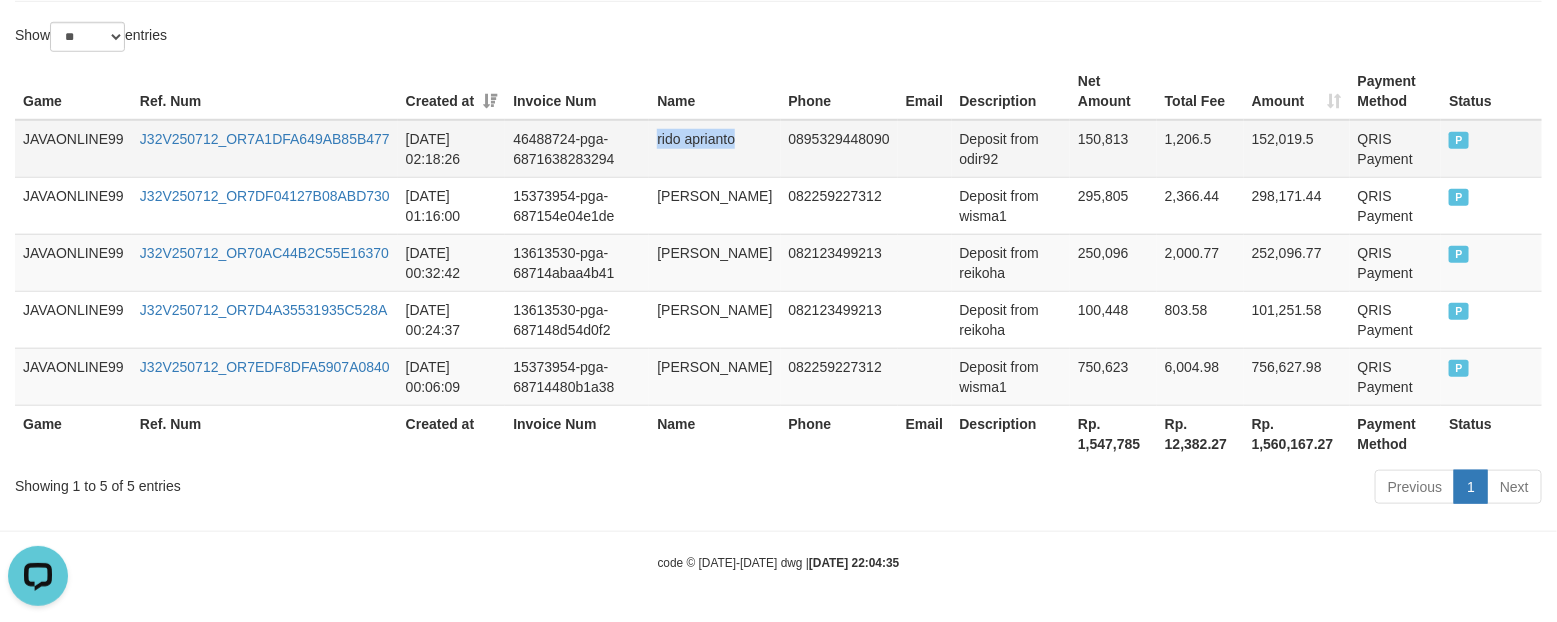drag, startPoint x: 665, startPoint y: 146, endPoint x: 718, endPoint y: 158, distance: 54.34151 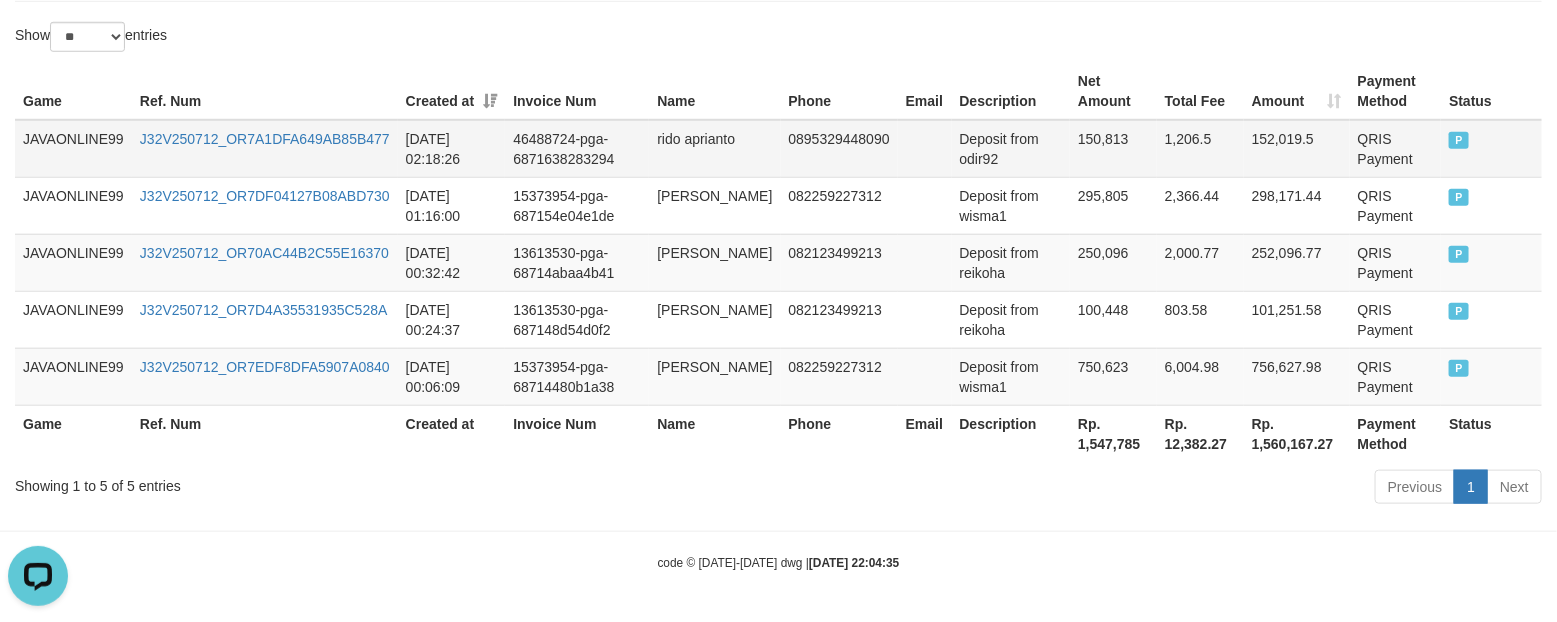 click on "Deposit from odir92" at bounding box center (1011, 149) 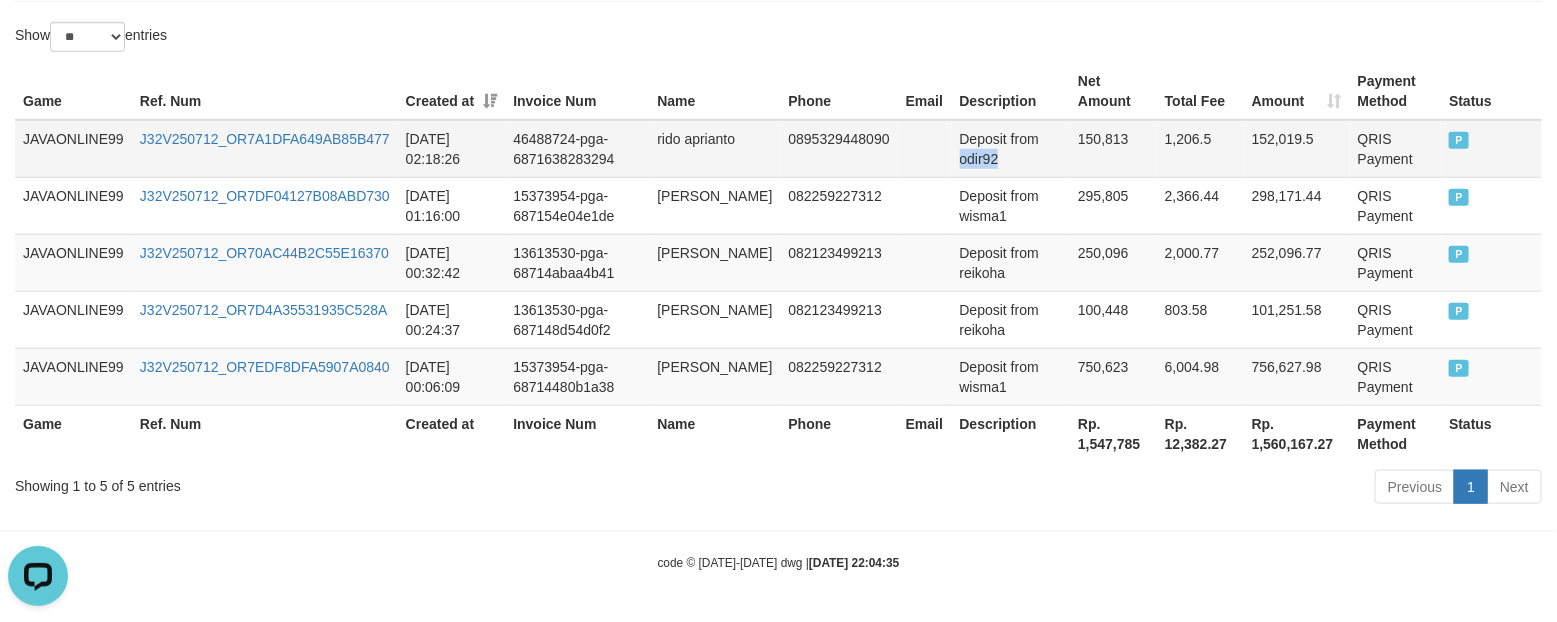 click on "Deposit from odir92" at bounding box center (1011, 149) 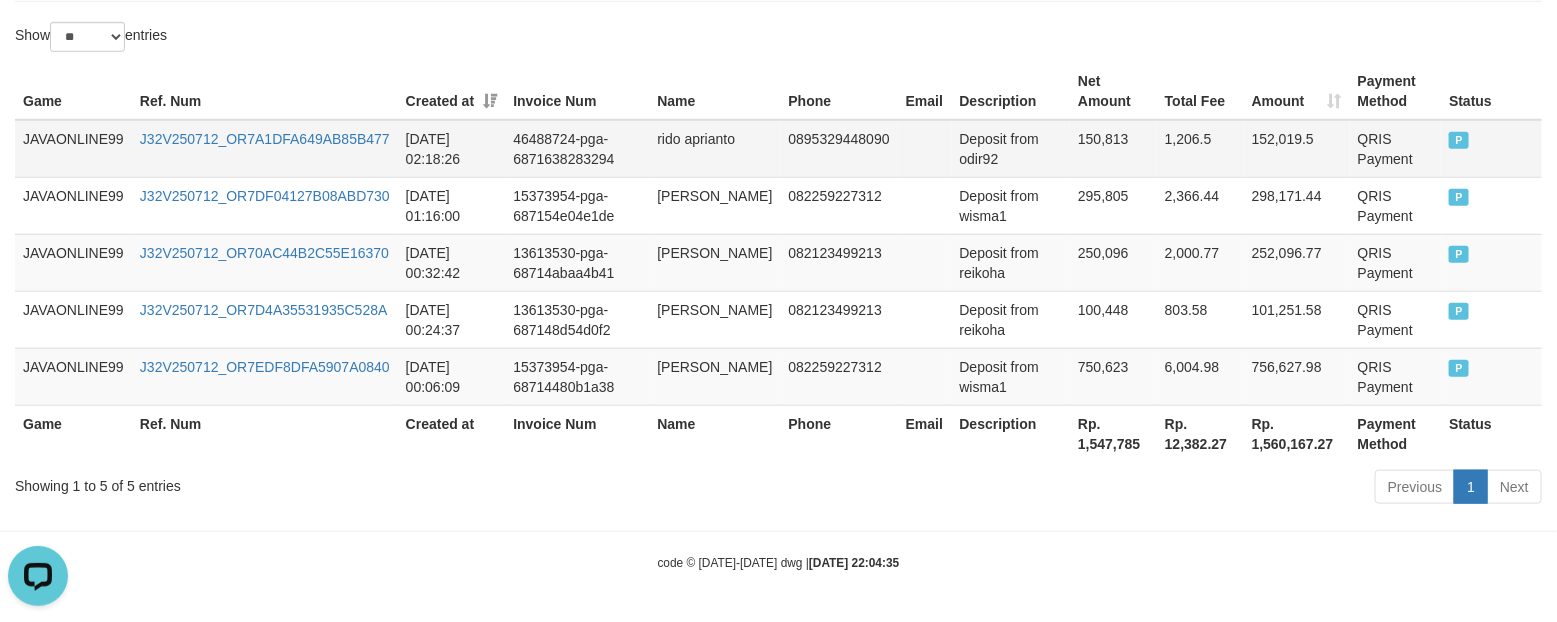 click on "150,813" at bounding box center [1113, 149] 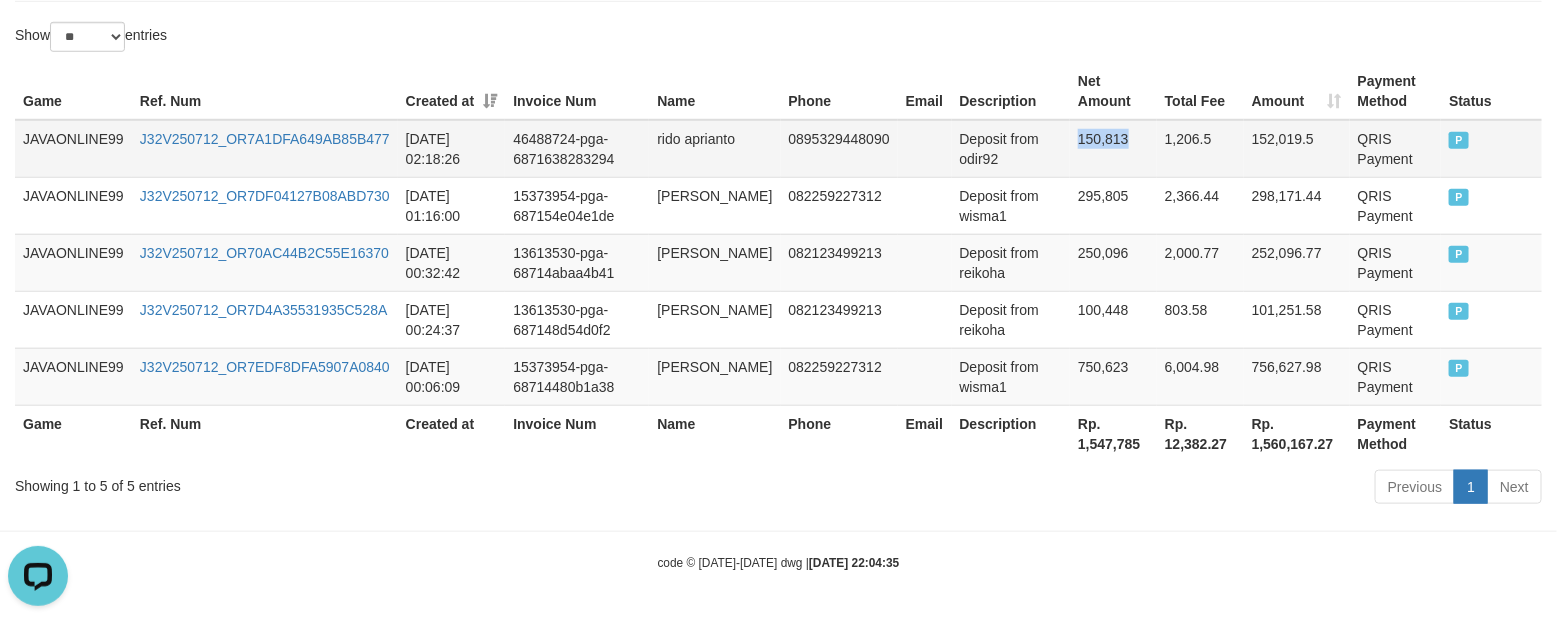 click on "150,813" at bounding box center [1113, 149] 